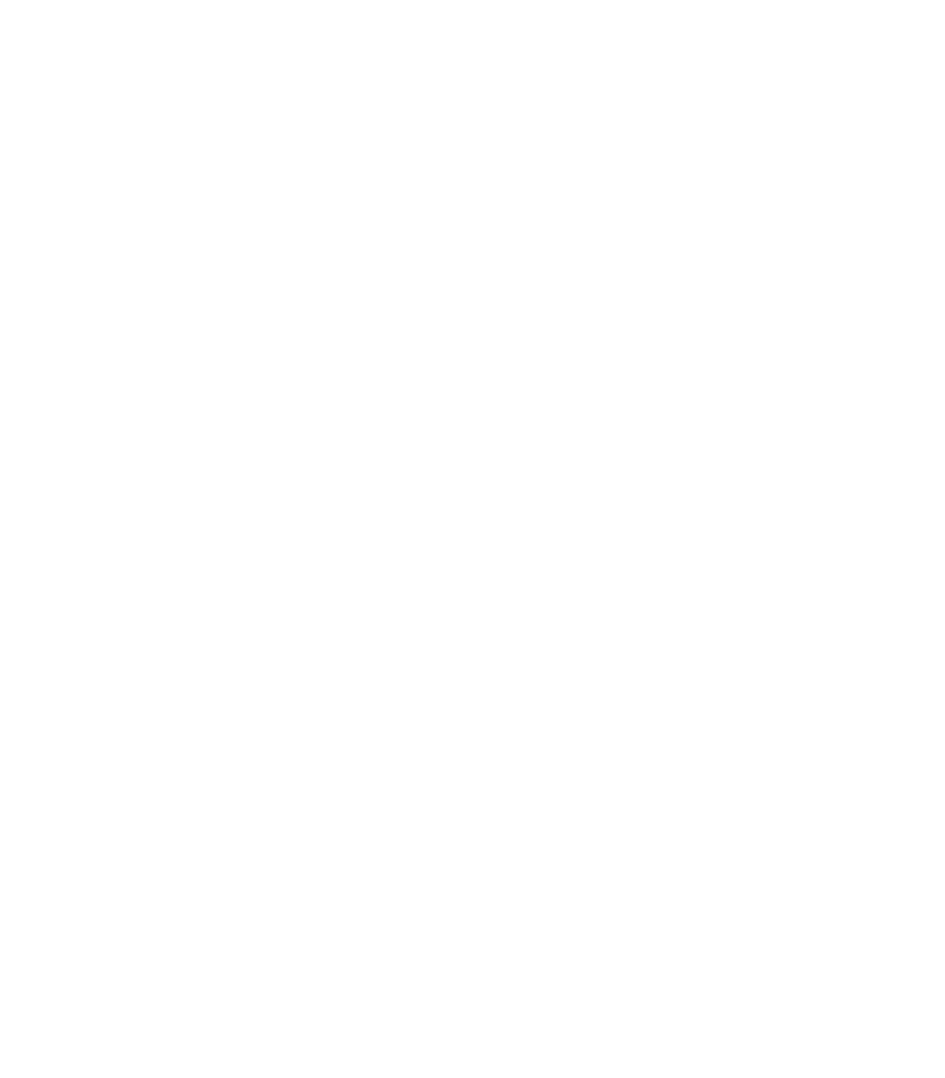 scroll, scrollTop: 0, scrollLeft: 0, axis: both 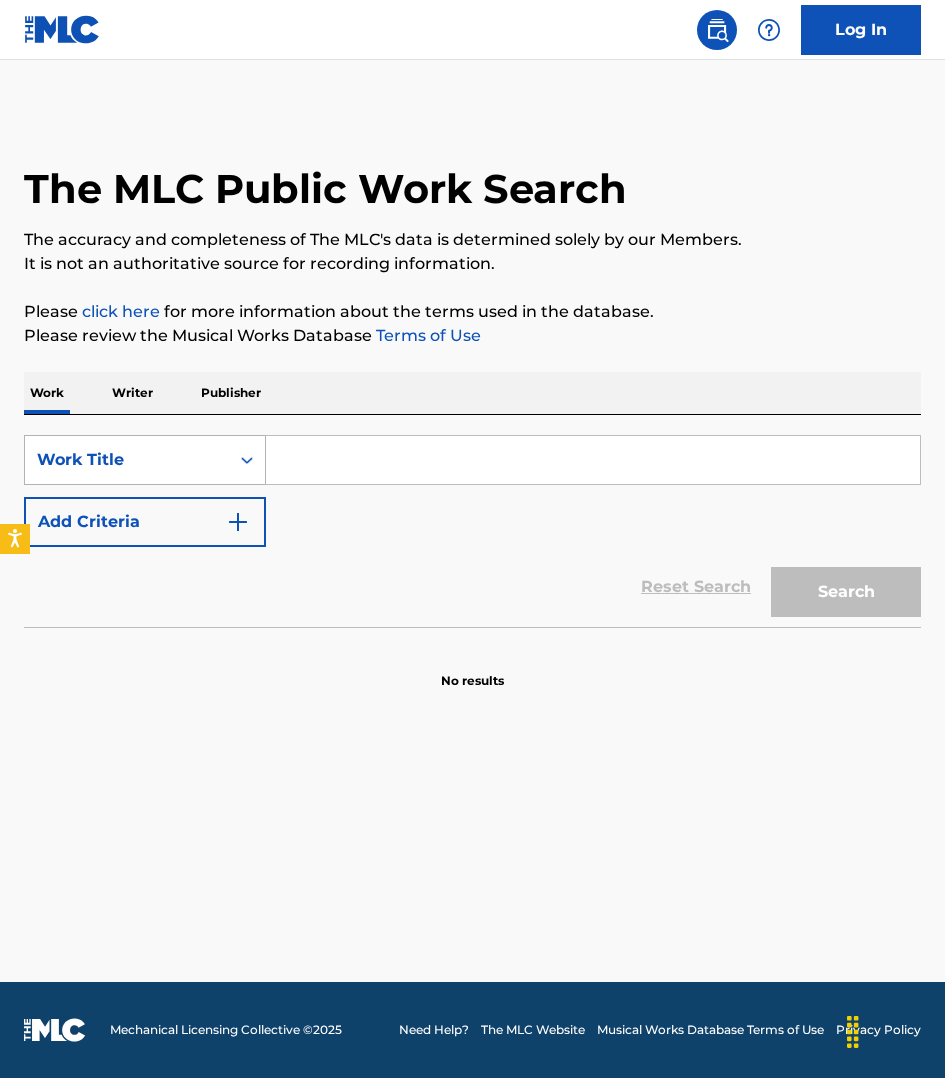 click on "Work Title" at bounding box center (127, 460) 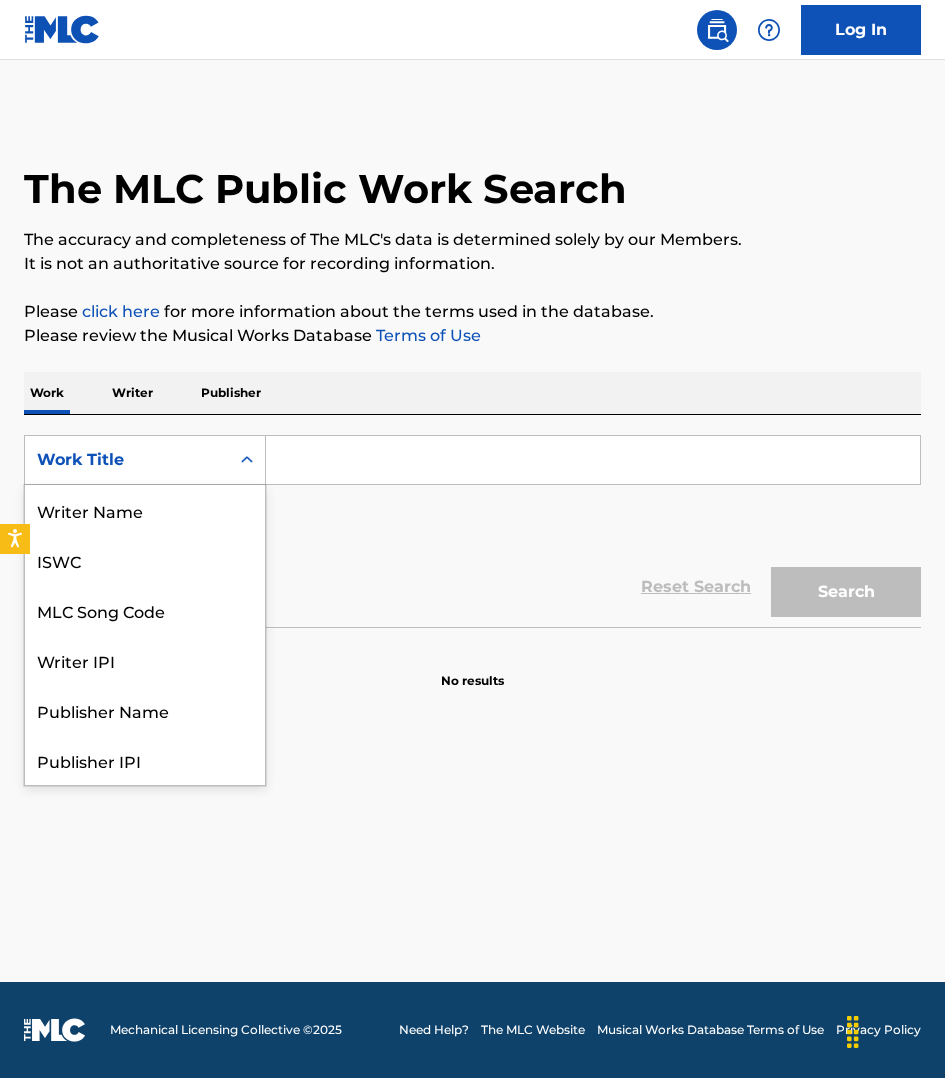 scroll, scrollTop: 100, scrollLeft: 0, axis: vertical 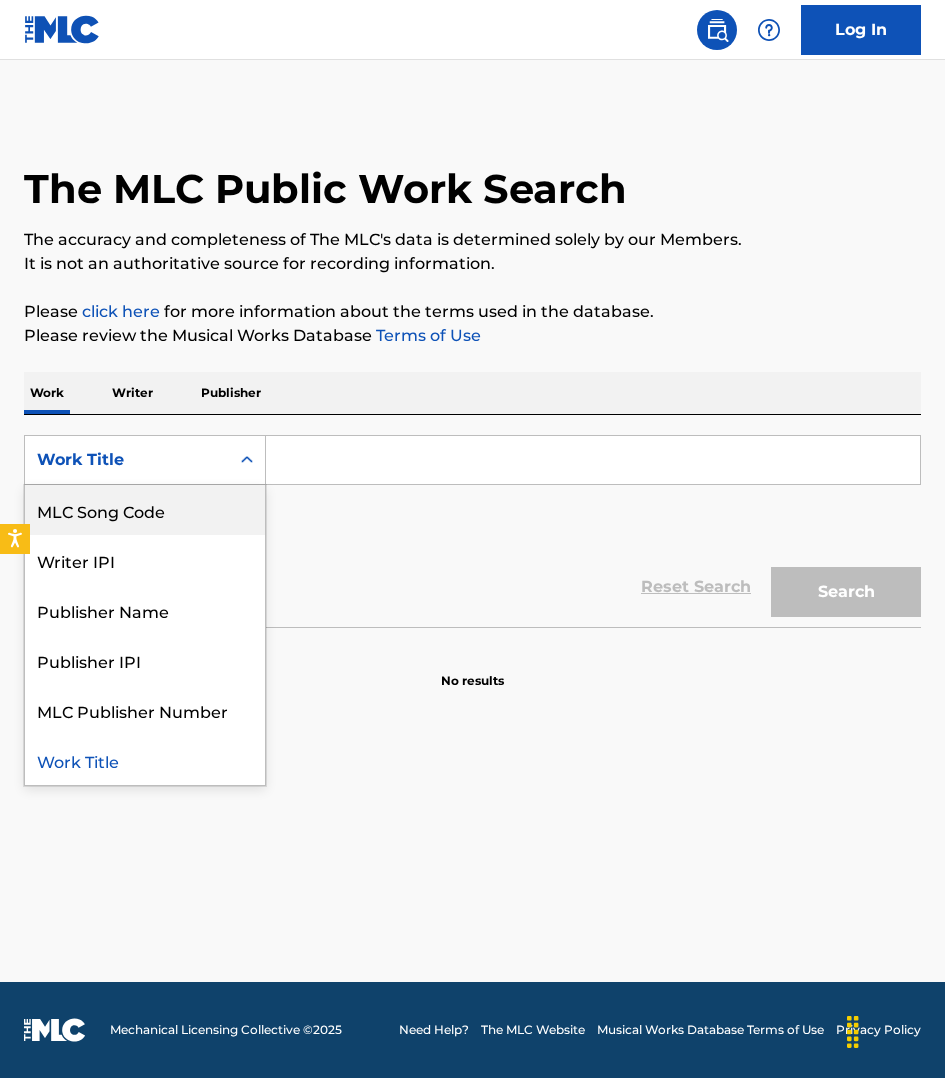 click on "MLC Song Code" at bounding box center (145, 510) 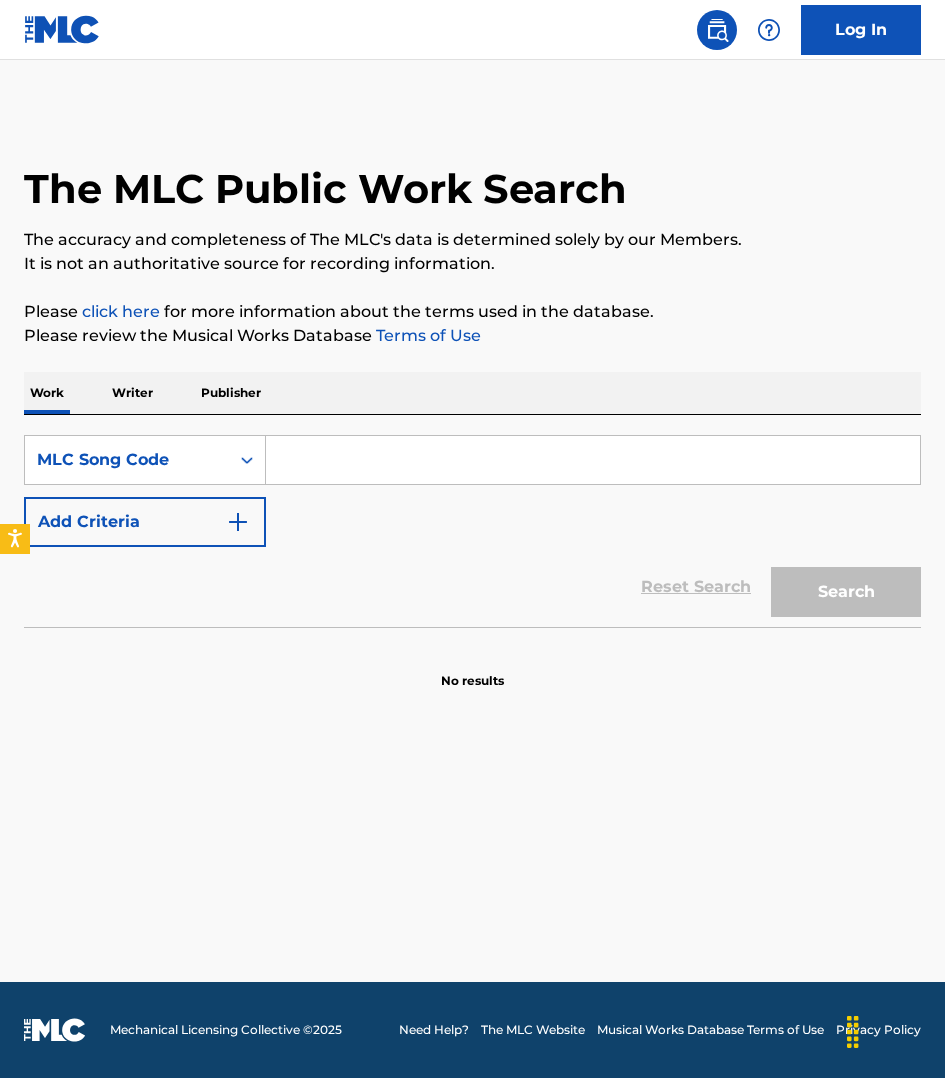 click at bounding box center (593, 460) 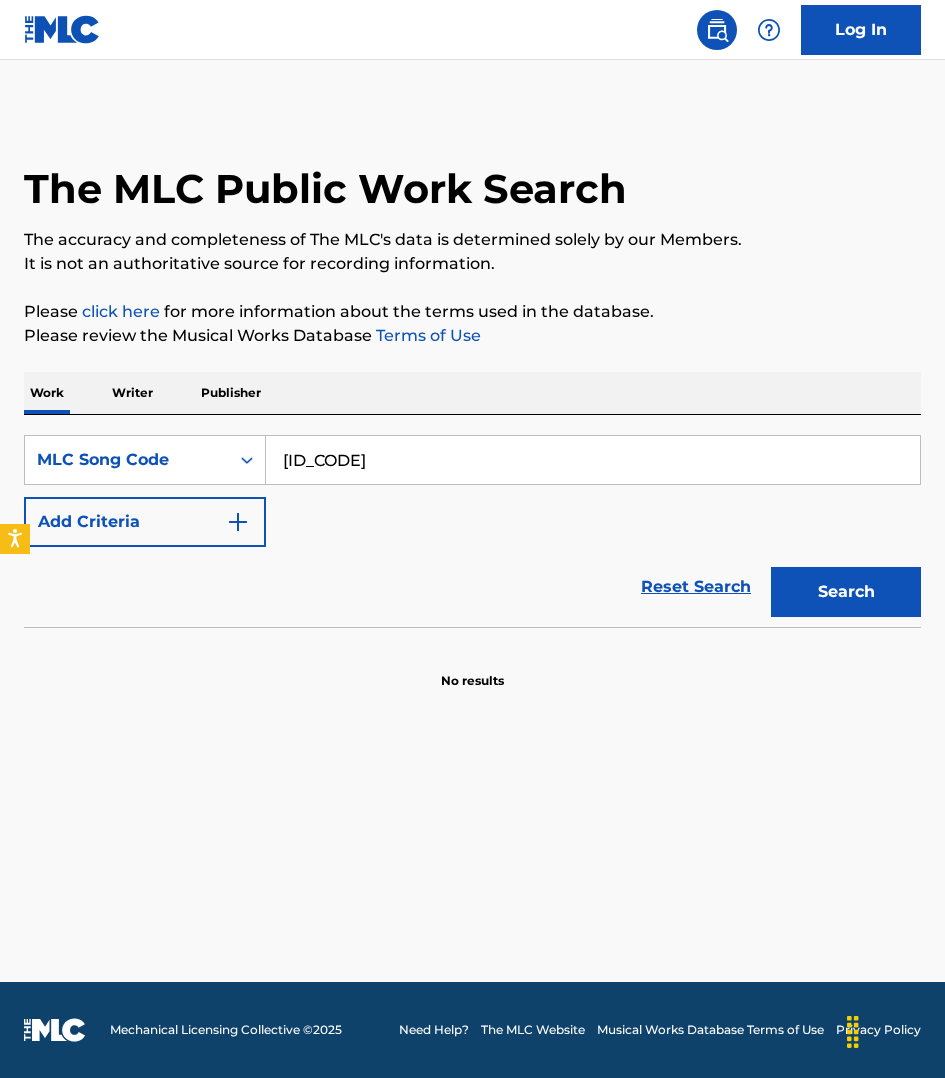 type on "[ID_CODE]" 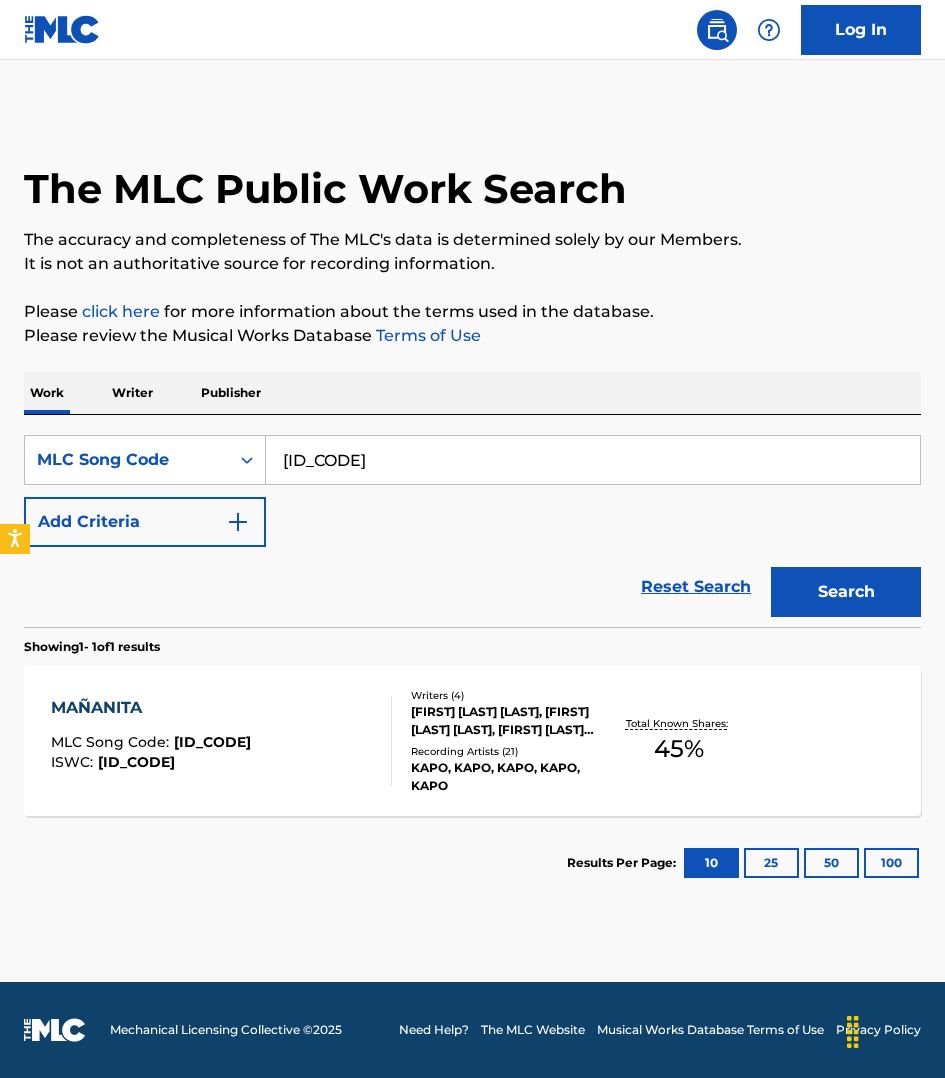 click on "[NAME] [SONG_CODE] : [ID_CODE] [ISWC] : [ID_CODE] Writers ( 4 ) [FIRST] [LAST] [LAST], [FIRST] [LAST] [LAST], [FIRST] [LAST] [LAST], [FIRST] [LAST] [LAST] Recording Artists ( 21 ) [LAST], [LAST], [LAST], [LAST], [LAST] Total Known Shares: 45 %" at bounding box center (472, 741) 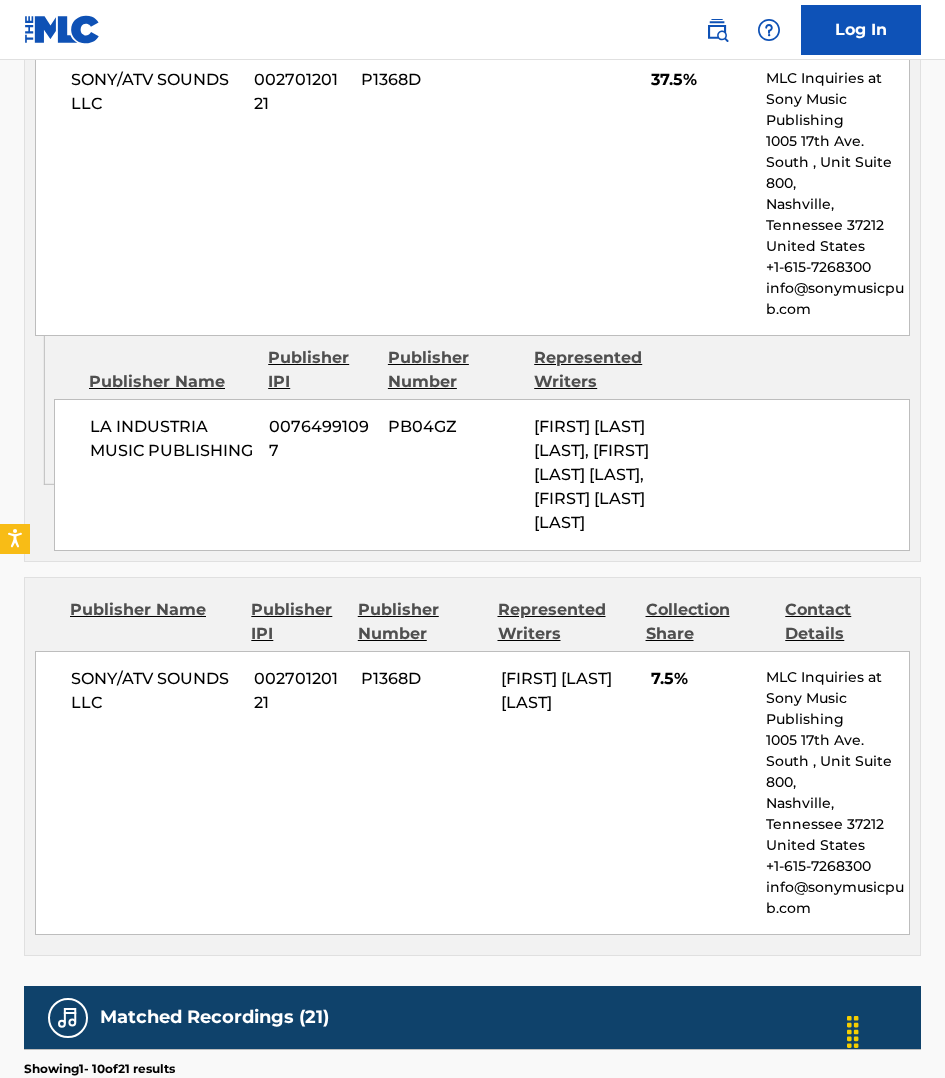 scroll, scrollTop: 1156, scrollLeft: 0, axis: vertical 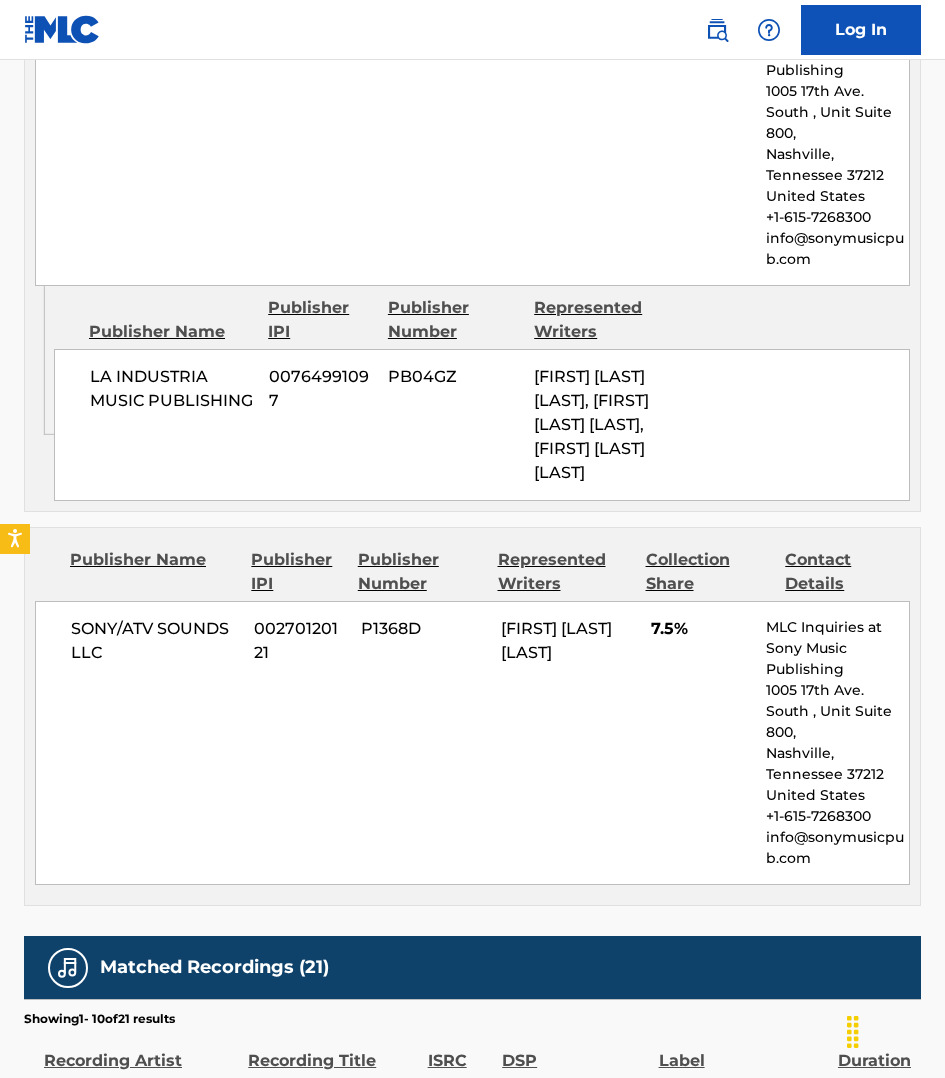 drag, startPoint x: 635, startPoint y: 592, endPoint x: 537, endPoint y: 548, distance: 107.42439 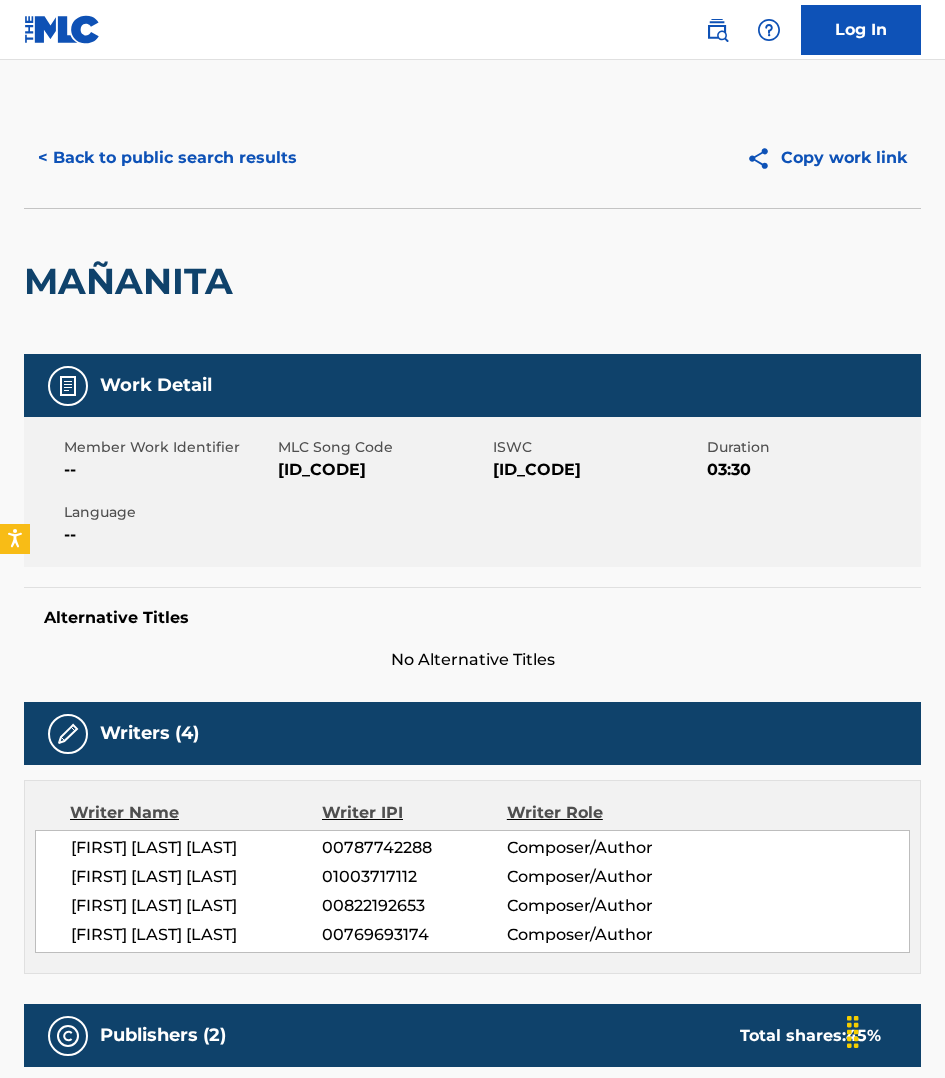 scroll, scrollTop: 0, scrollLeft: 0, axis: both 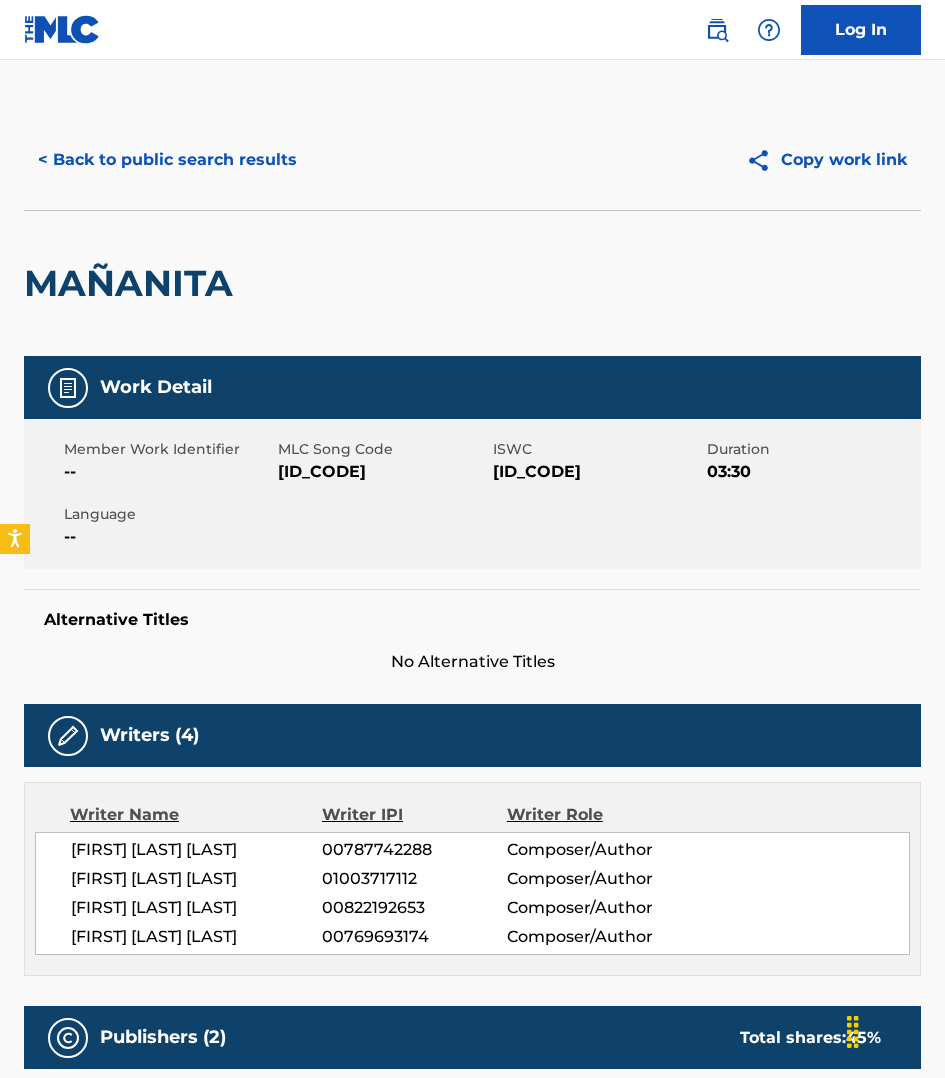 click on "< Back to public search results" at bounding box center (167, 160) 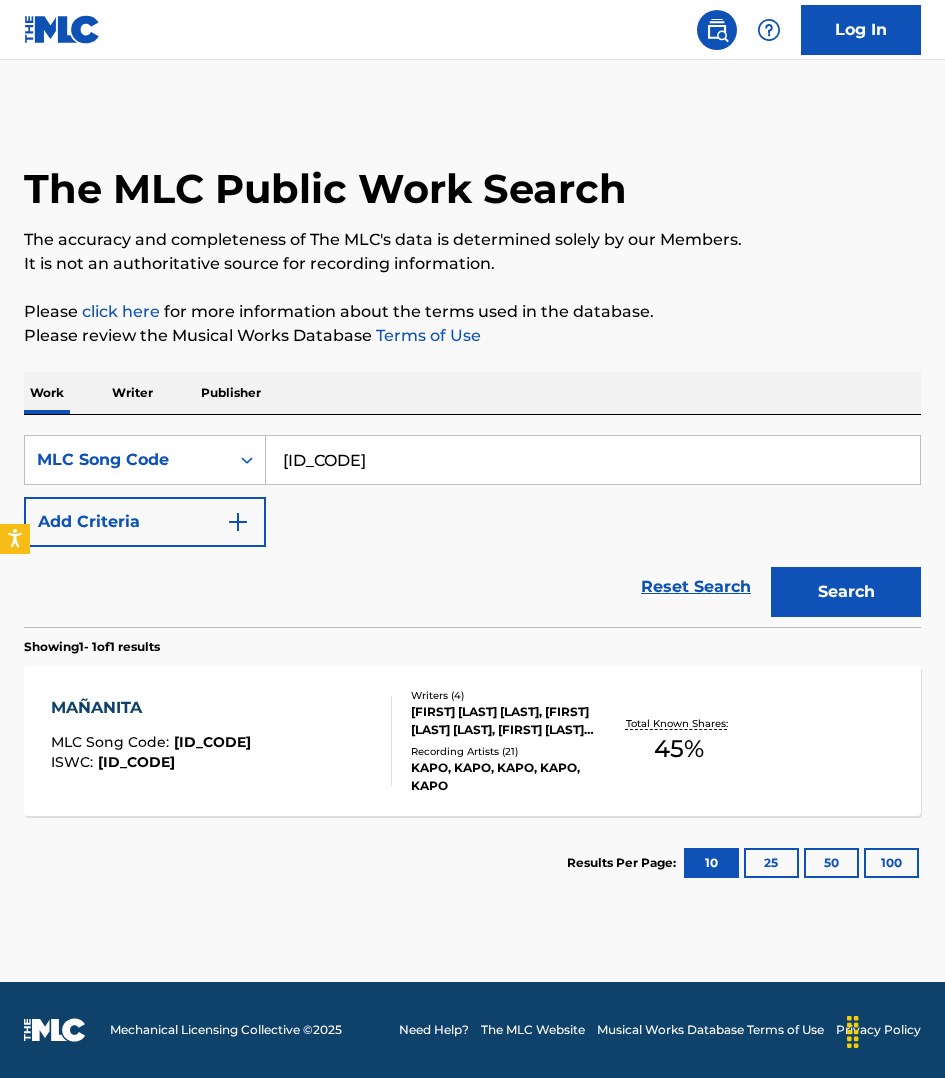 click on "Writer" at bounding box center [132, 393] 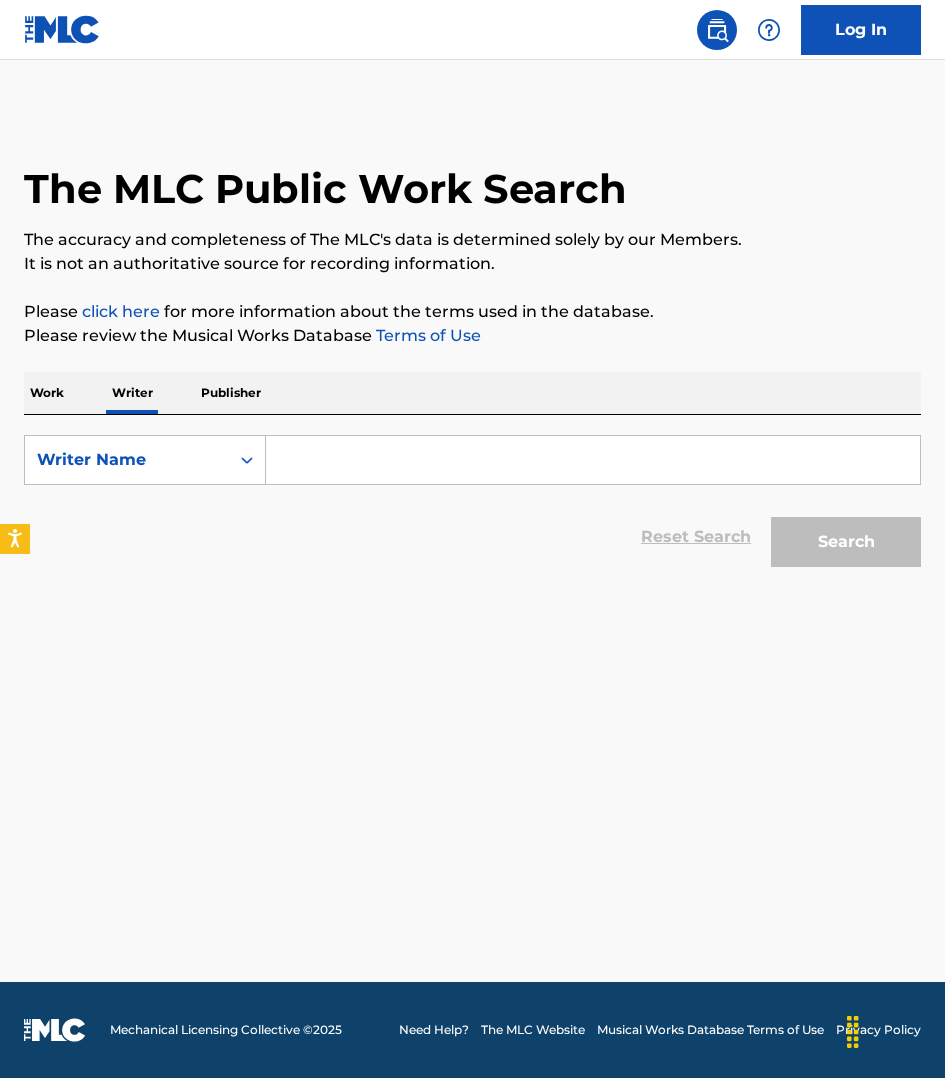 click at bounding box center [593, 460] 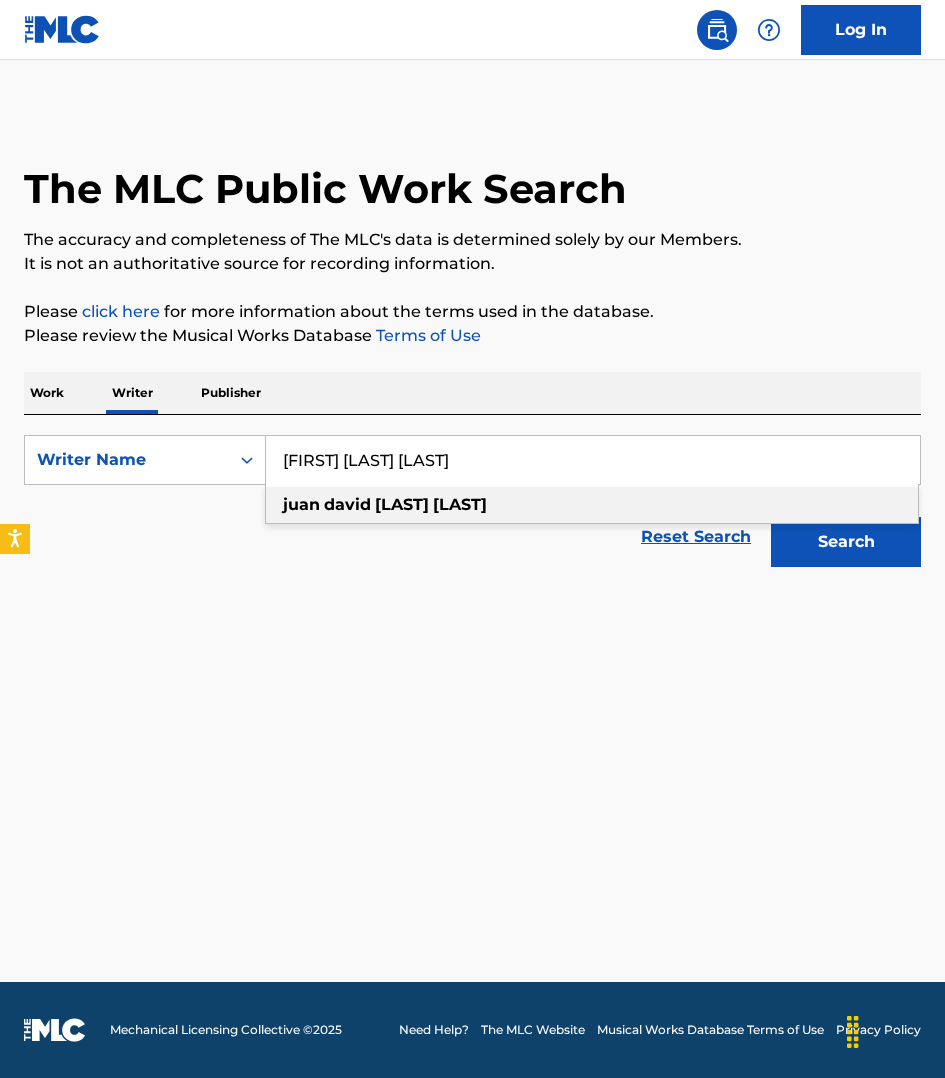 click at bounding box center [373, 504] 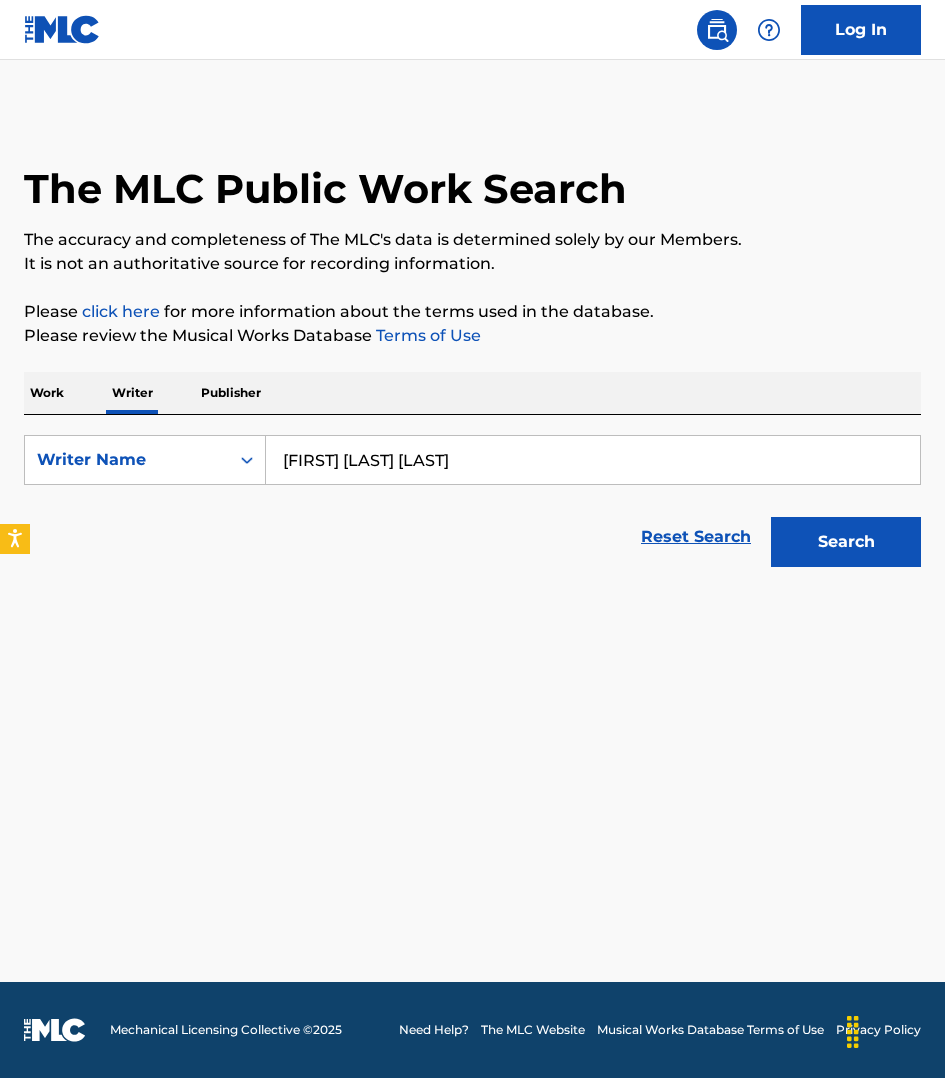 click on "Search" at bounding box center [846, 542] 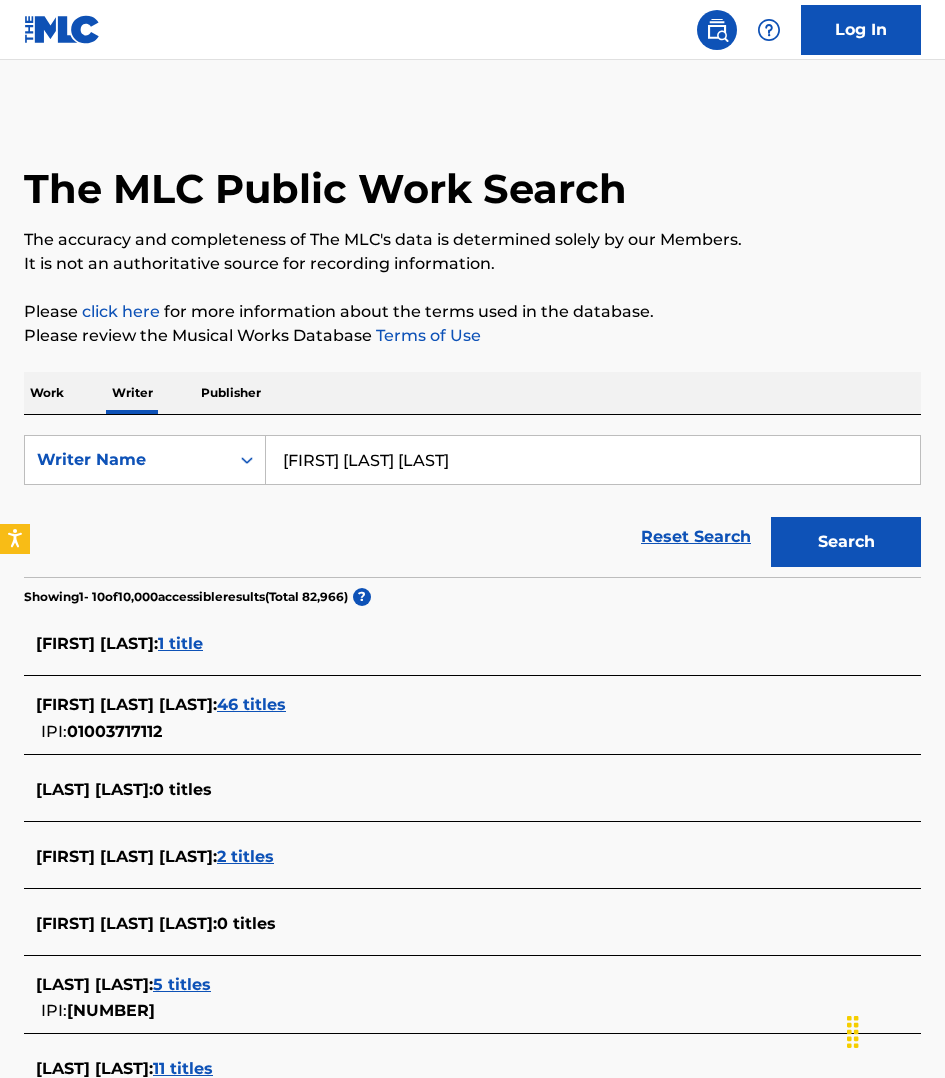 click on "46 titles" at bounding box center [251, 704] 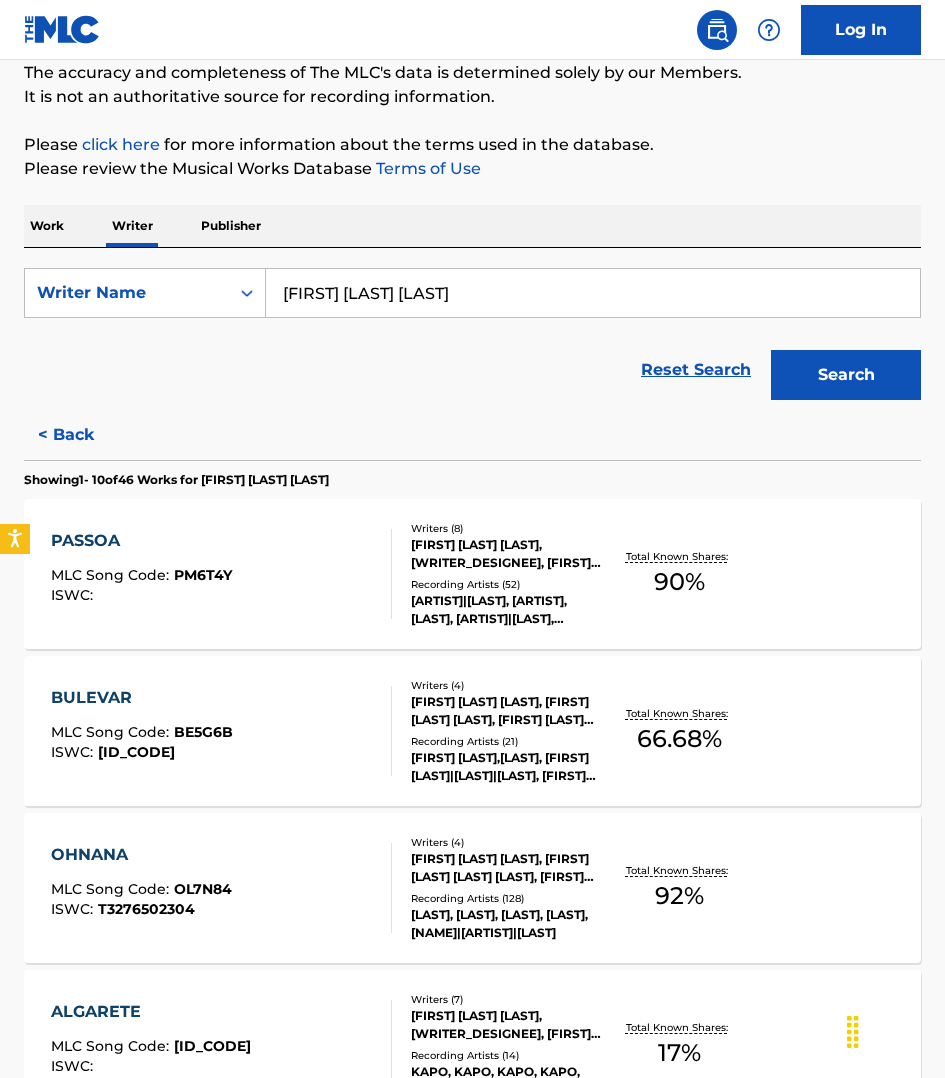 scroll, scrollTop: 187, scrollLeft: 0, axis: vertical 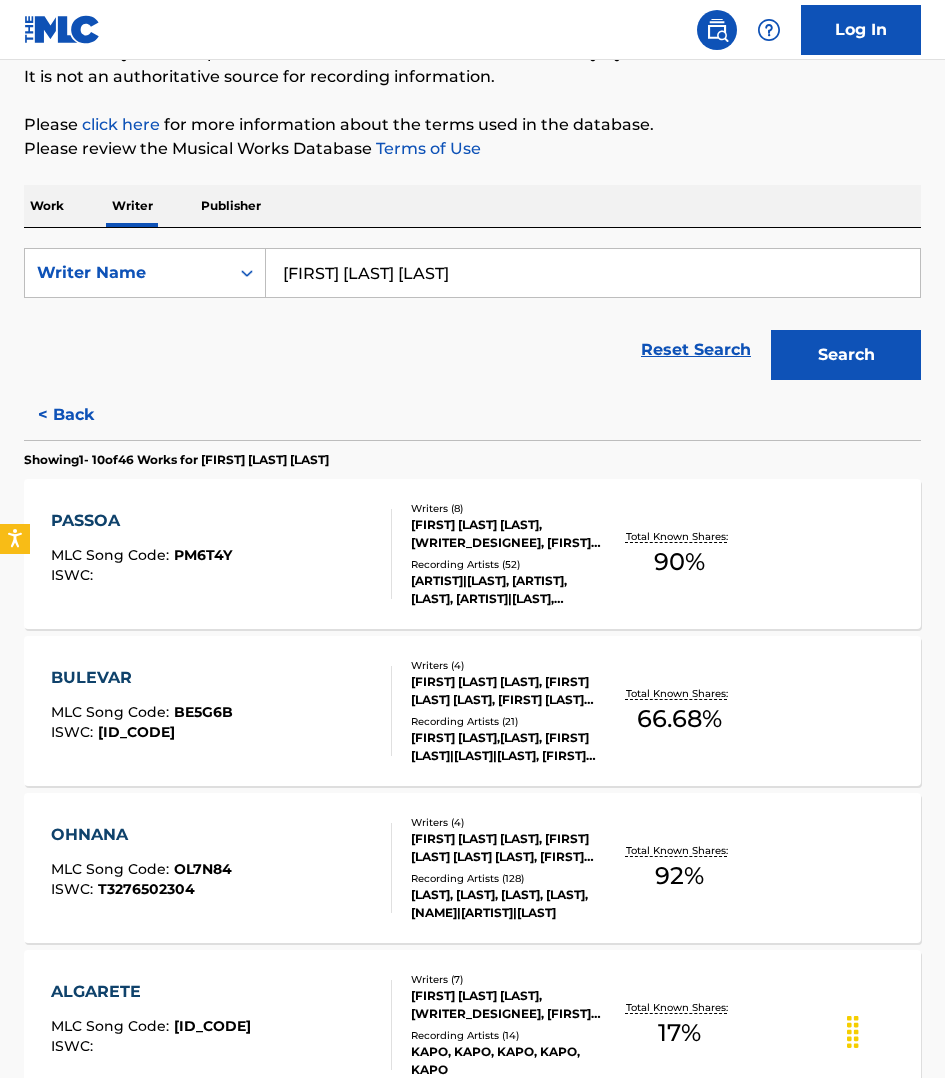 click on "[SONG_CODE] : [ID_CODE] [ISWC] : [ID_CODE]" at bounding box center (221, 868) 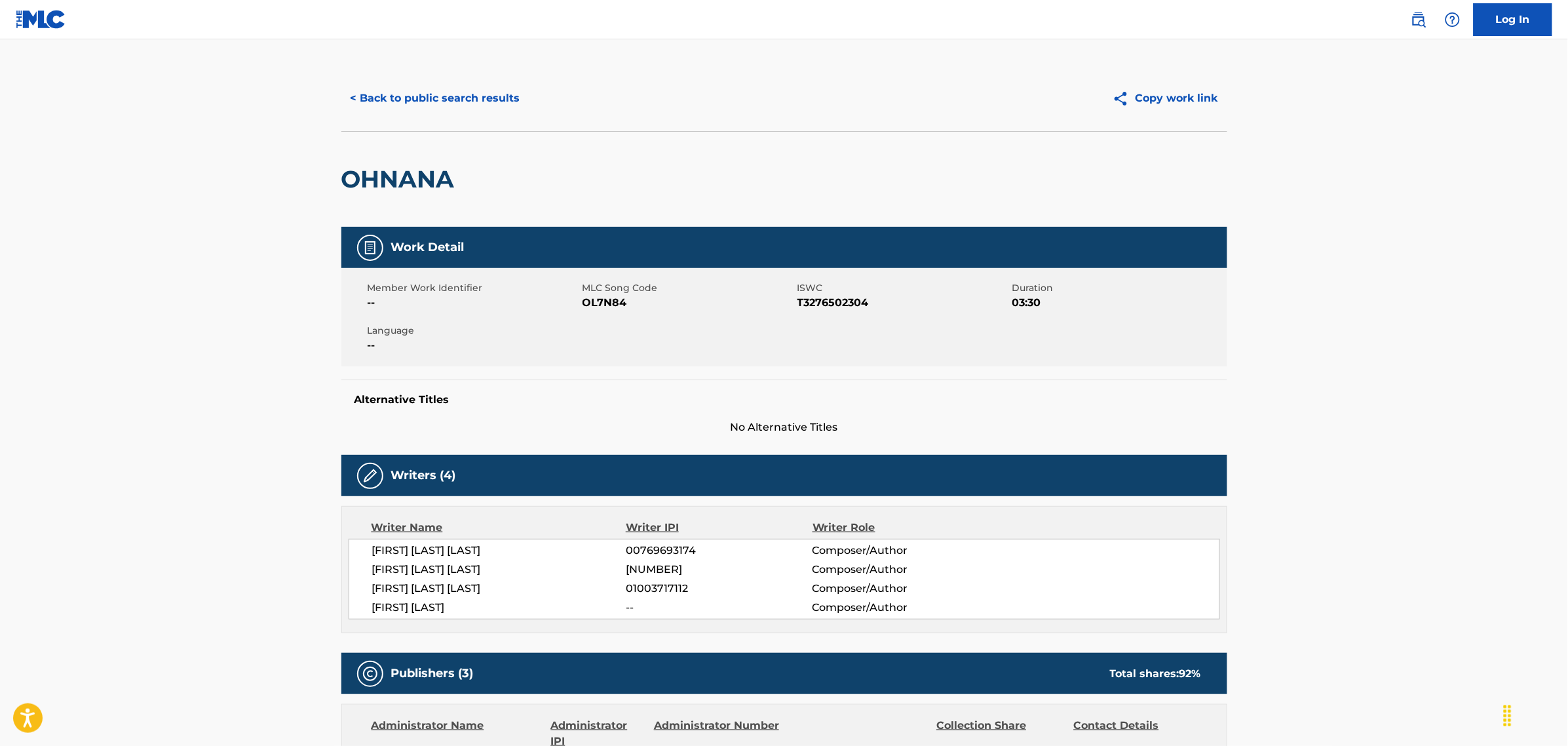 scroll, scrollTop: 0, scrollLeft: 0, axis: both 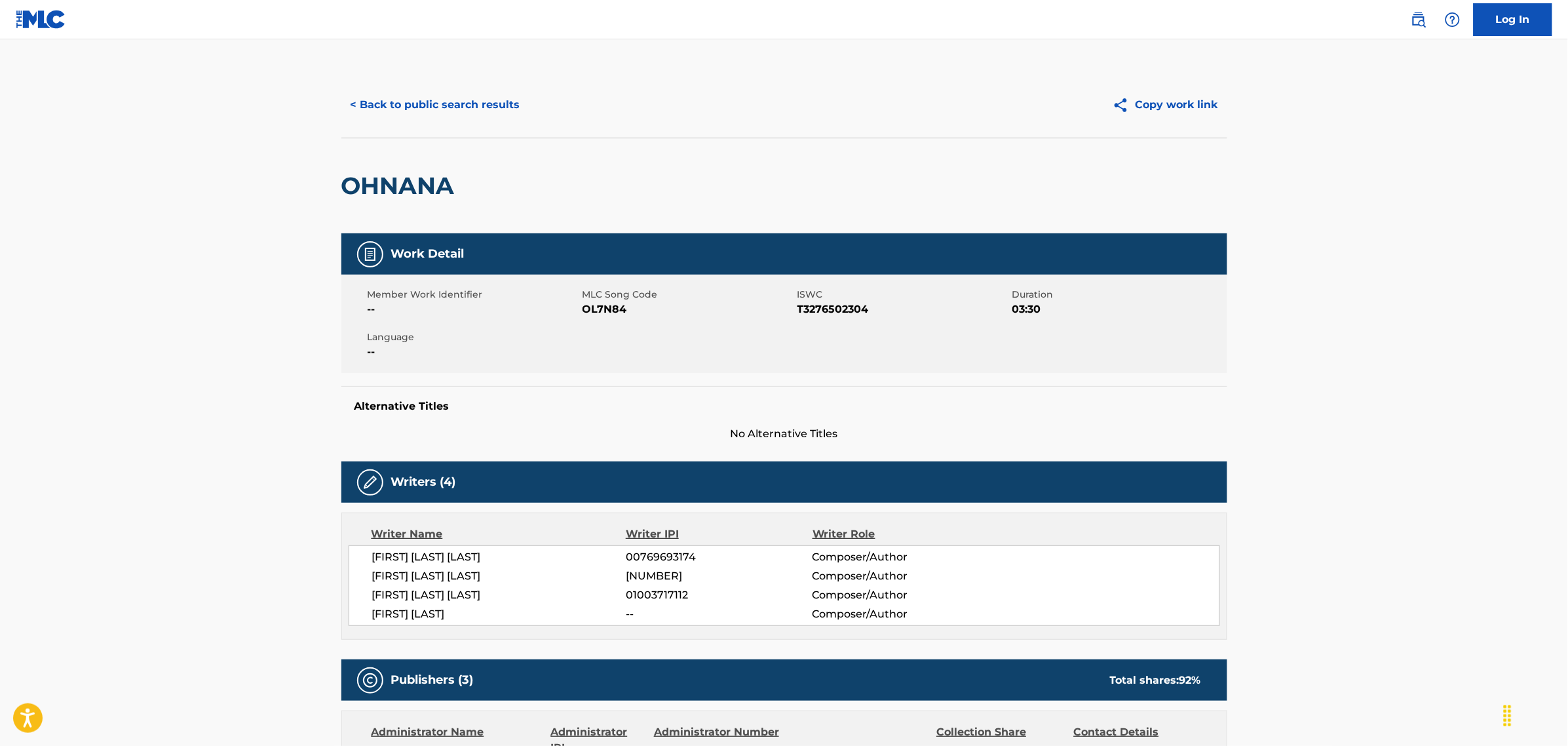 click on "< Back to public search results" at bounding box center (435, 105) 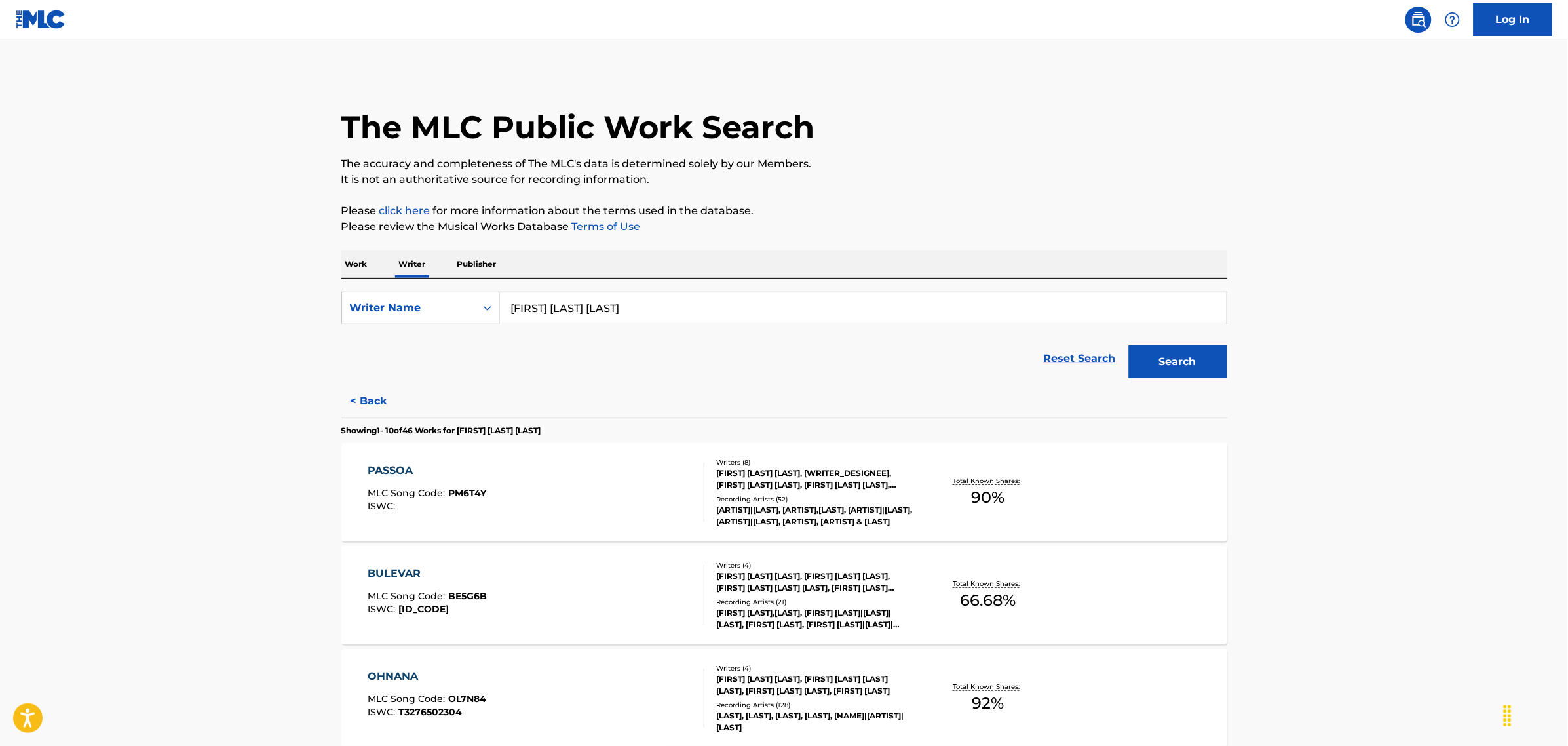 click on "Work" at bounding box center [356, 264] 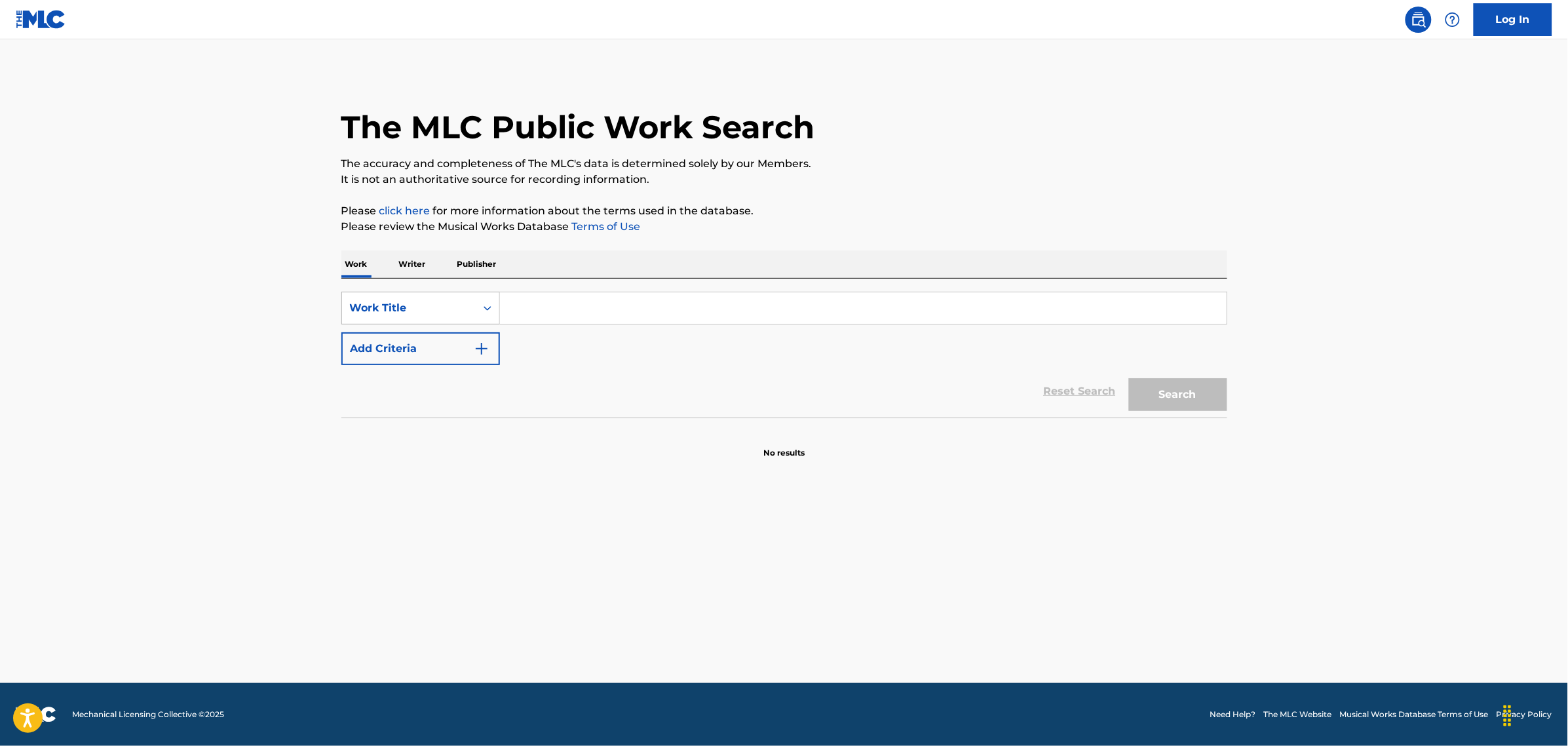 click on "Work Title" at bounding box center (409, 308) 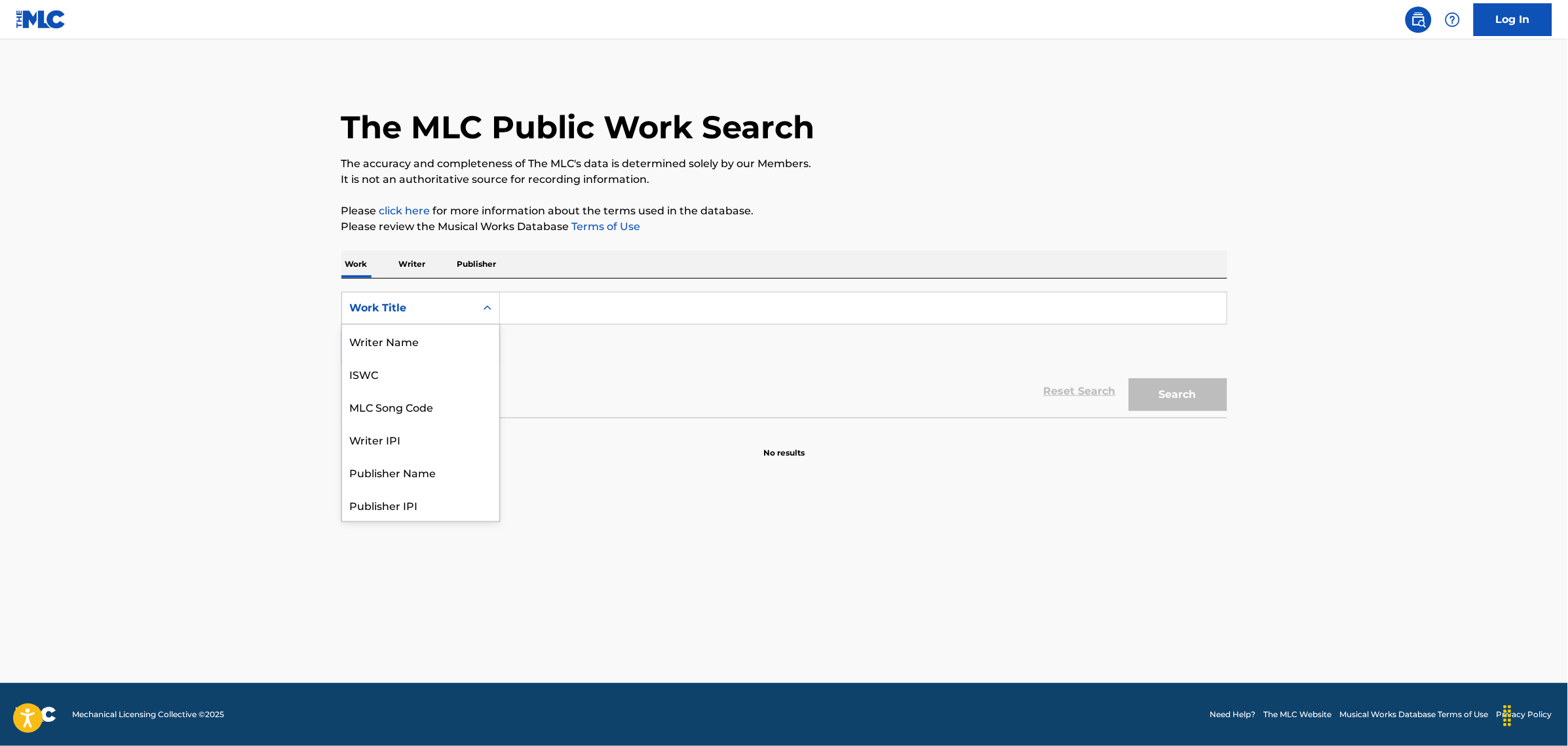 scroll, scrollTop: 66, scrollLeft: 0, axis: vertical 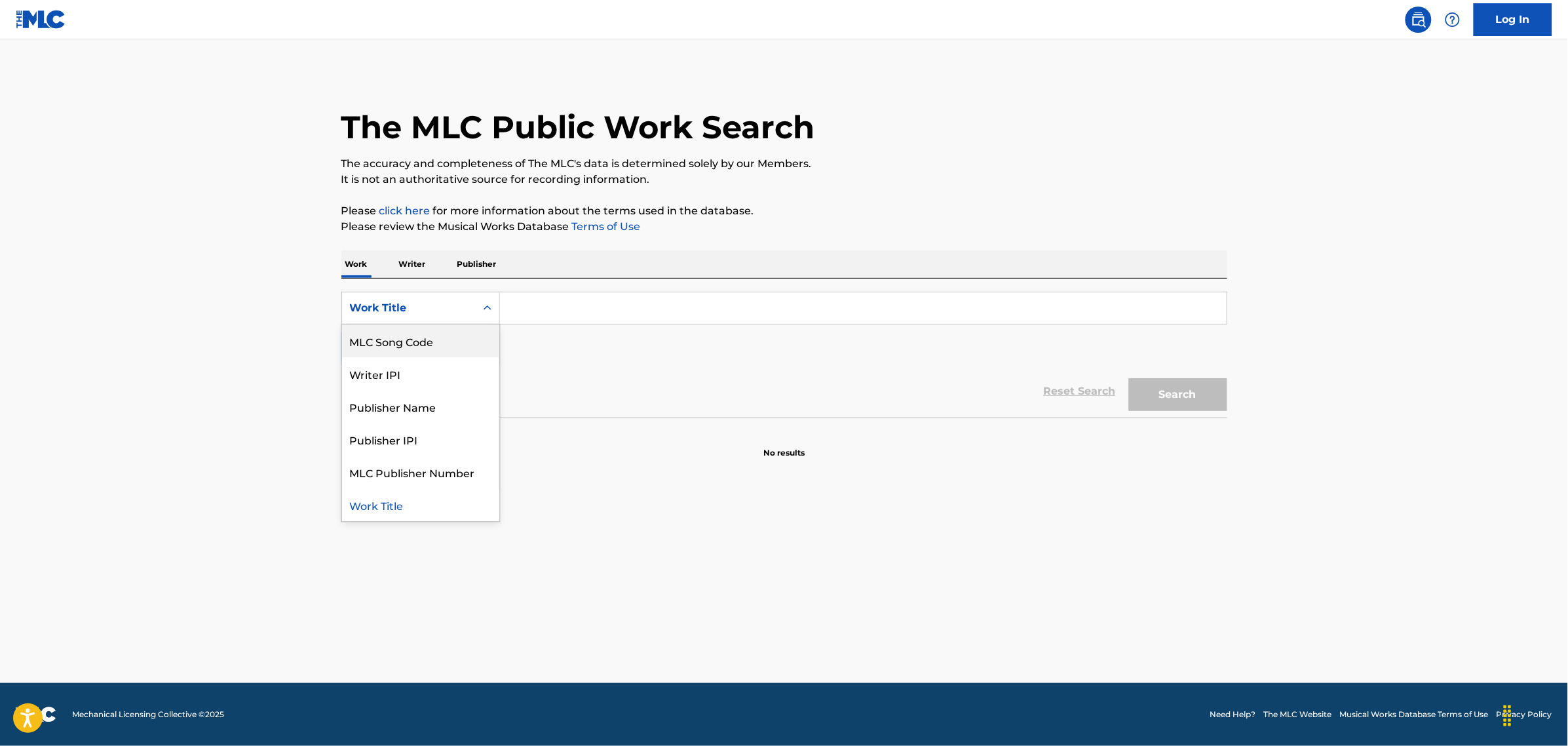 click on "MLC Song Code" at bounding box center [421, 341] 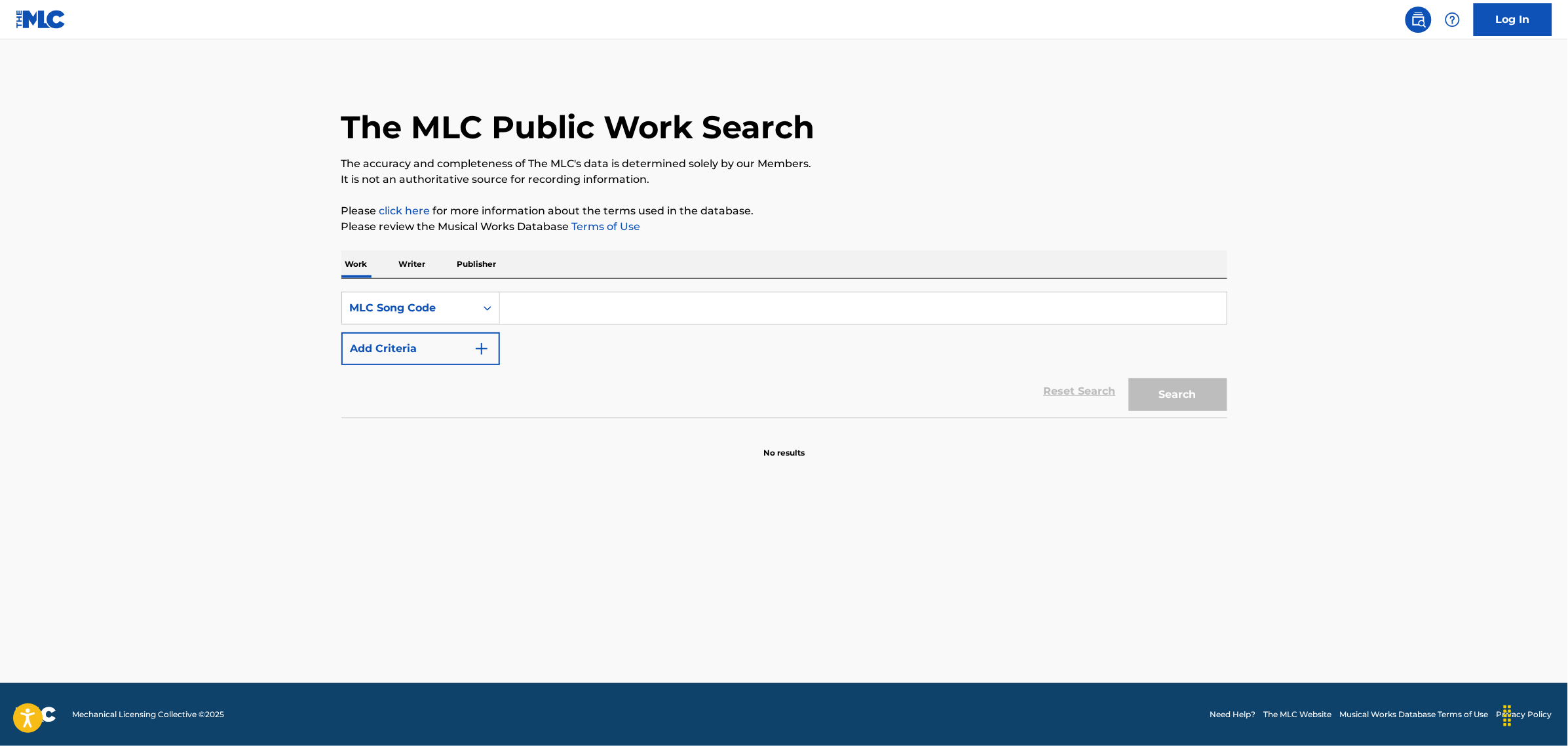 click at bounding box center [863, 308] 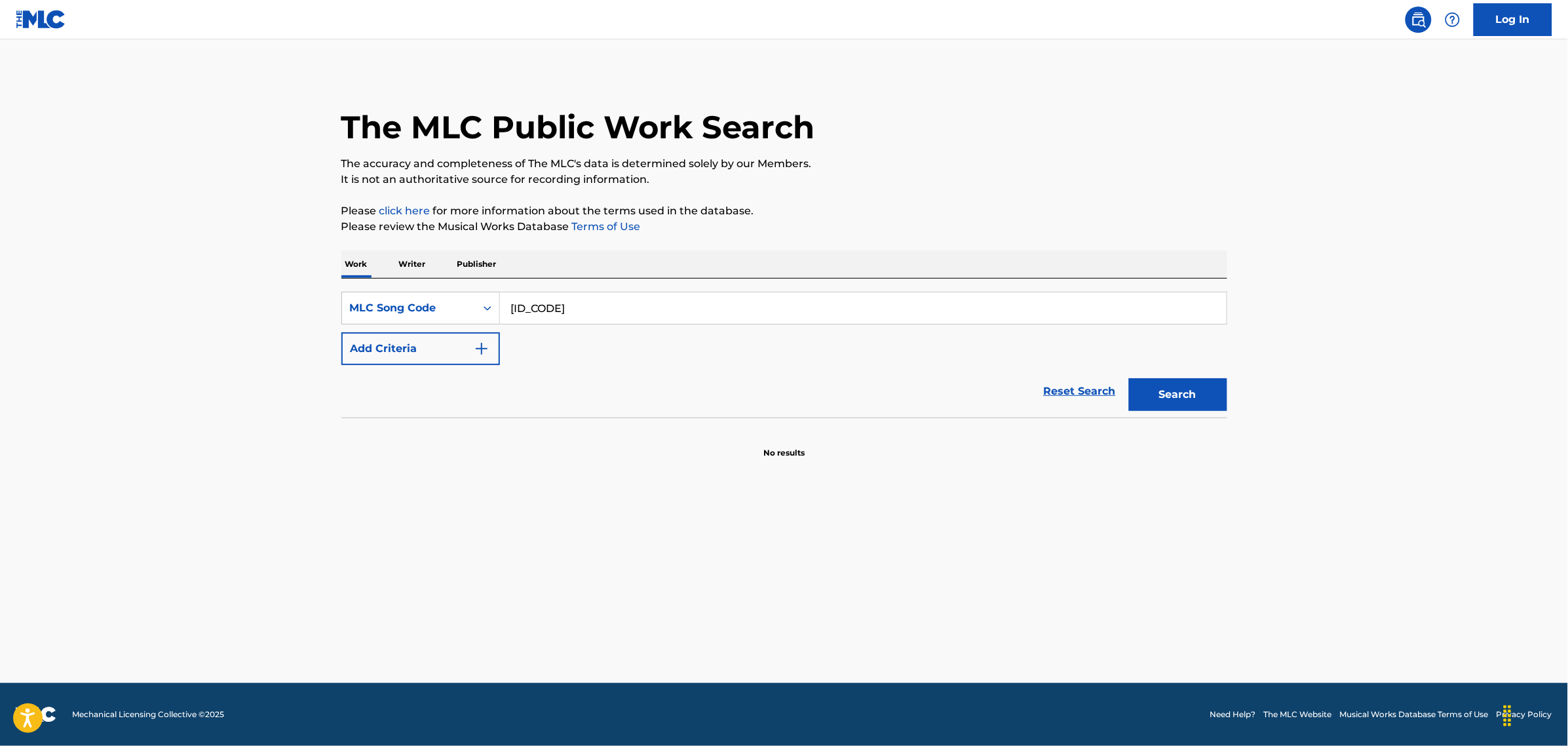 type on "[ID_CODE]" 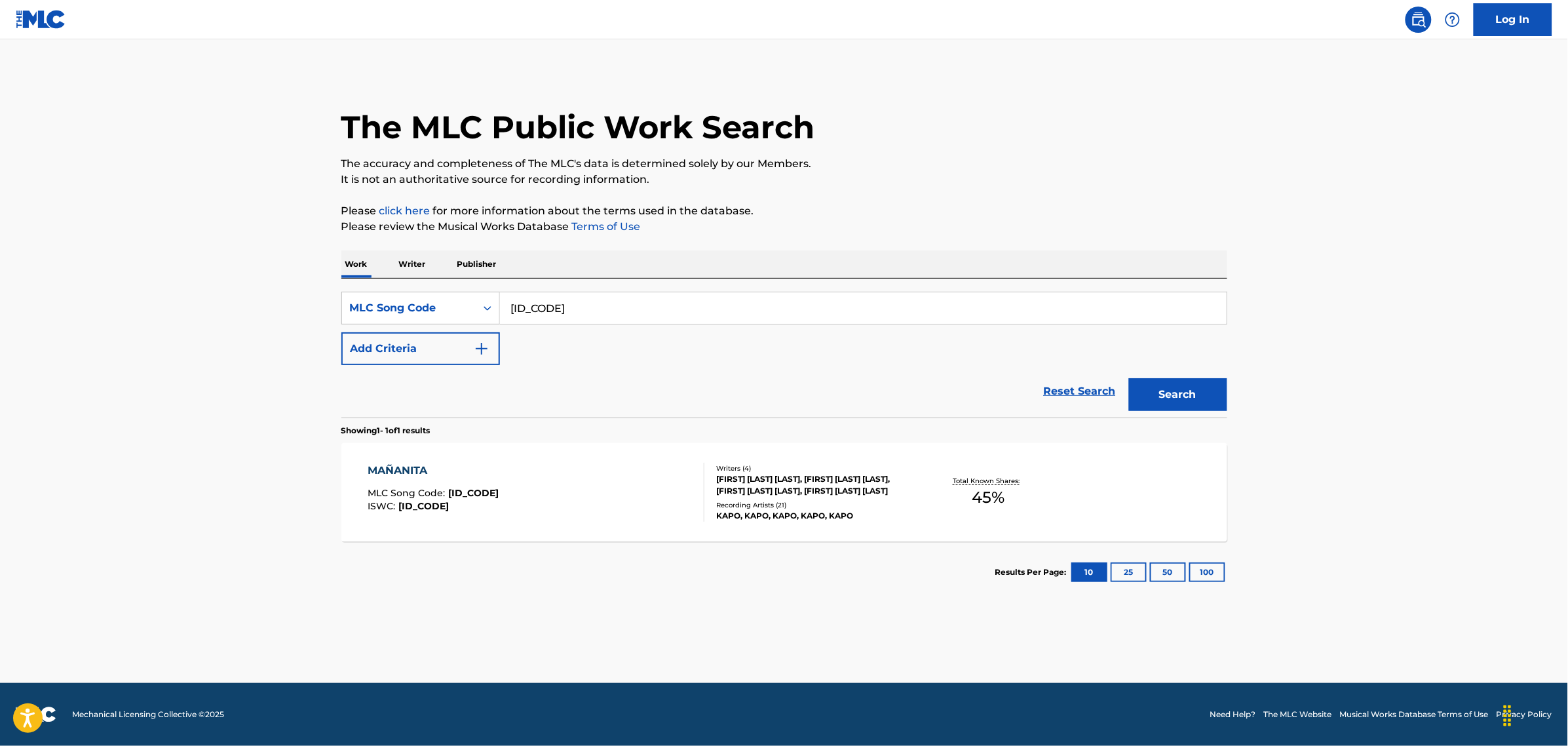 click on "[NAME] [SONG_CODE] : [ID_CODE] [ISWC] : [ID_CODE]" at bounding box center [536, 492] 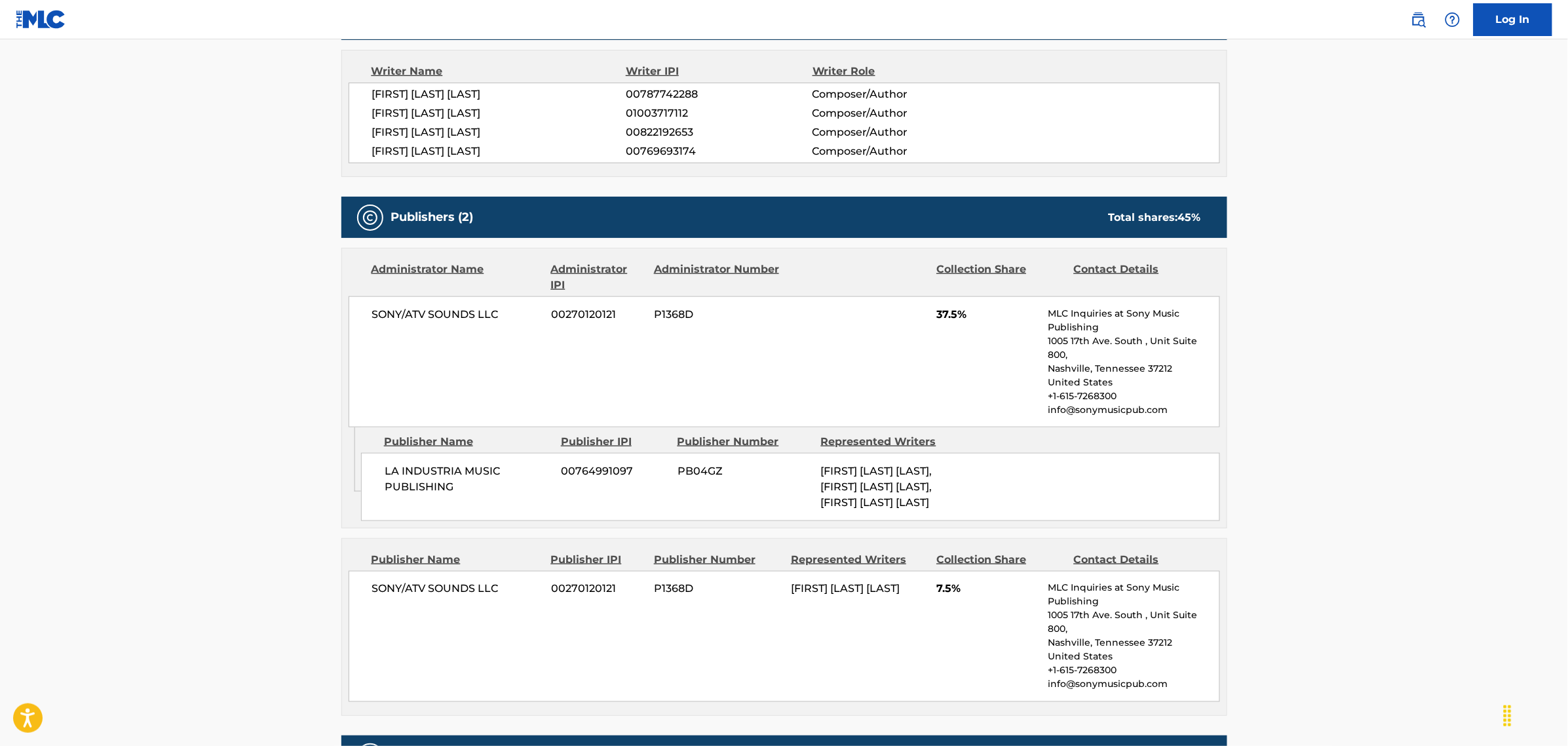 scroll, scrollTop: 512, scrollLeft: 0, axis: vertical 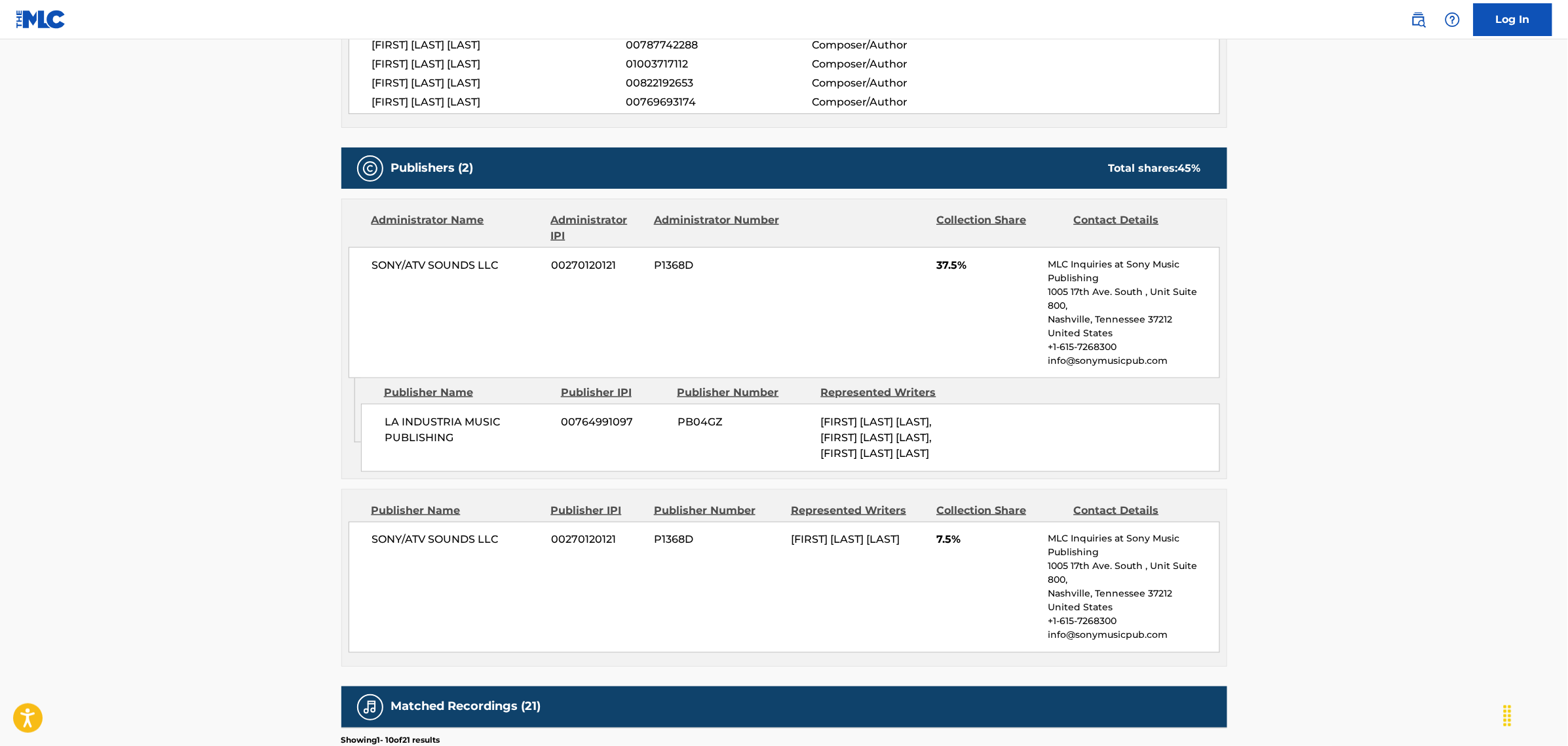 click on "Log In" at bounding box center (784, 20) 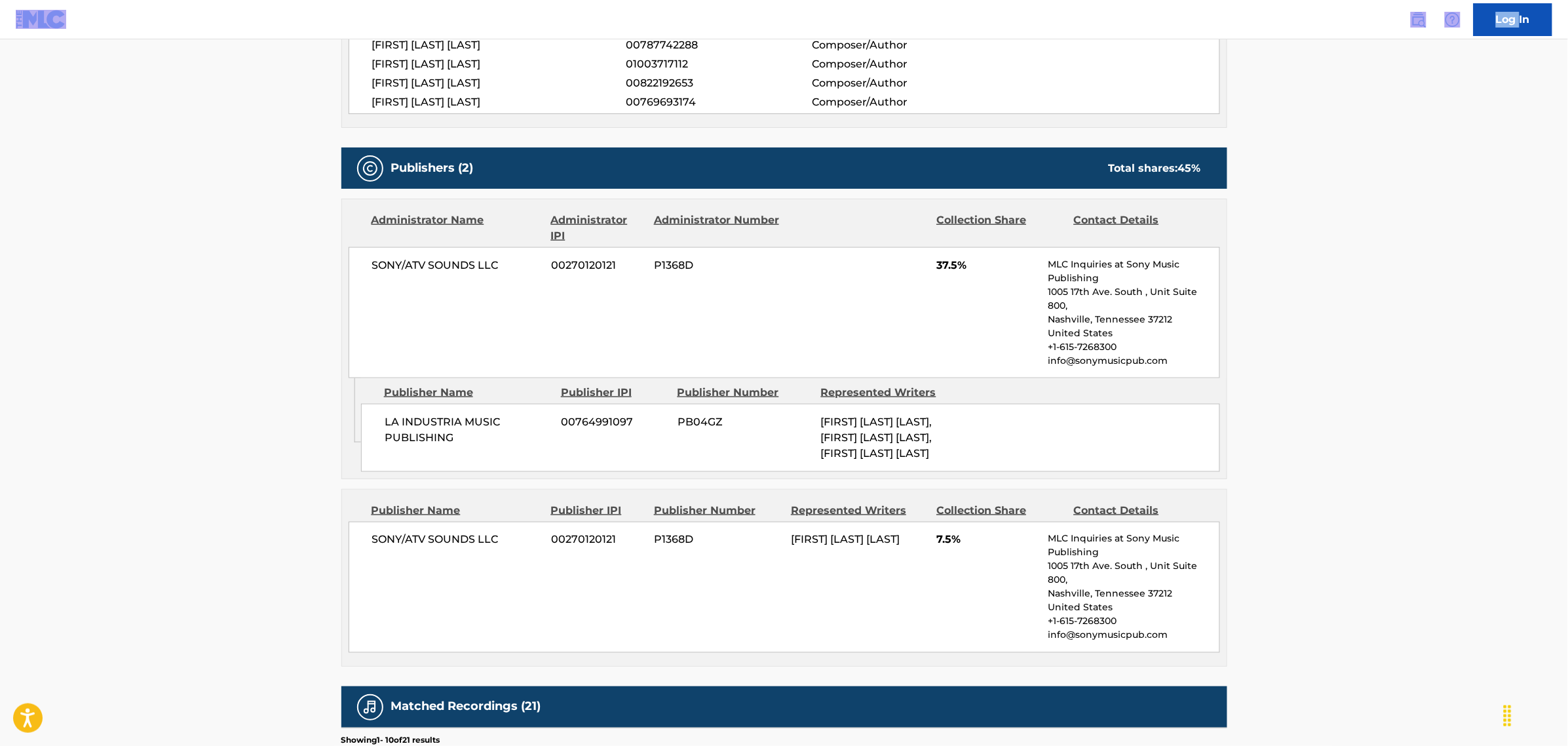 click on "Log In" at bounding box center [784, 20] 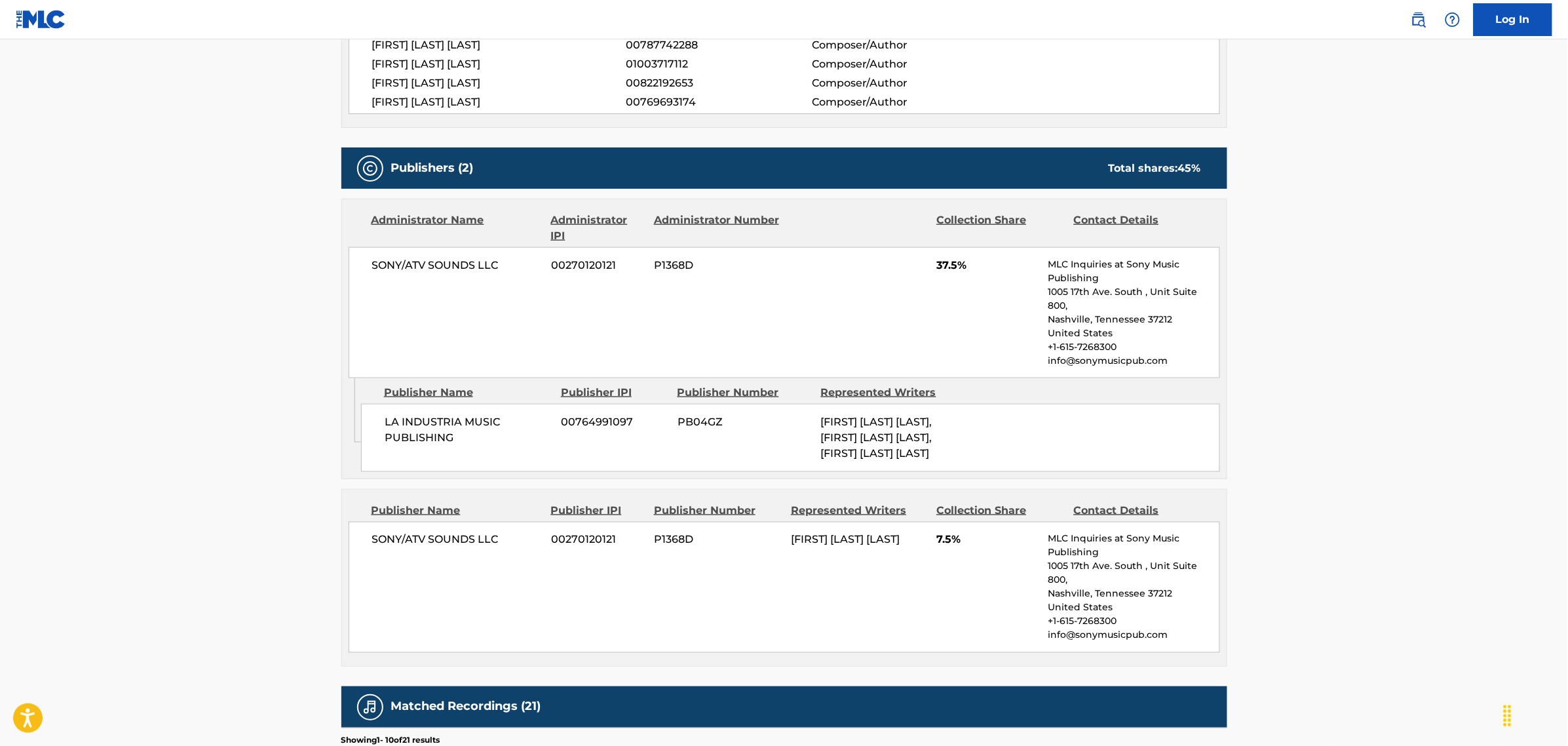 click on "SONY/ATV SOUNDS LLC [NUMBER] P1368D [FIRST] [LAST] [PERCENTAGE]% MLC Inquiries at Sony Music Publishing [NUMBER] , Unit Suite [NUMBER], [CITY], [STATE] [ZIP_CODE] [COUNTRY] [PHONE] [EMAIL]" at bounding box center [784, 587] 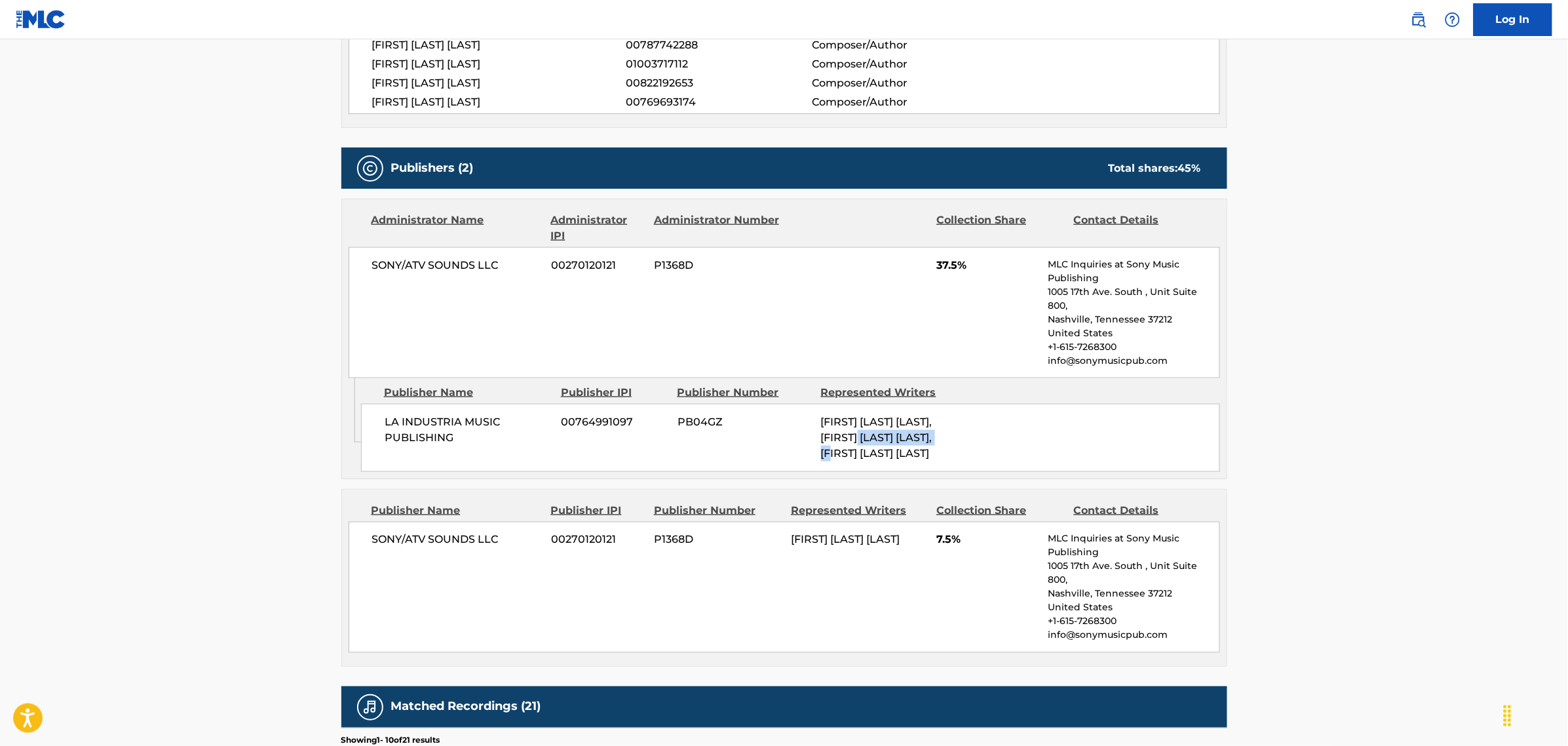 drag, startPoint x: 887, startPoint y: 423, endPoint x: 878, endPoint y: 443, distance: 21.931712 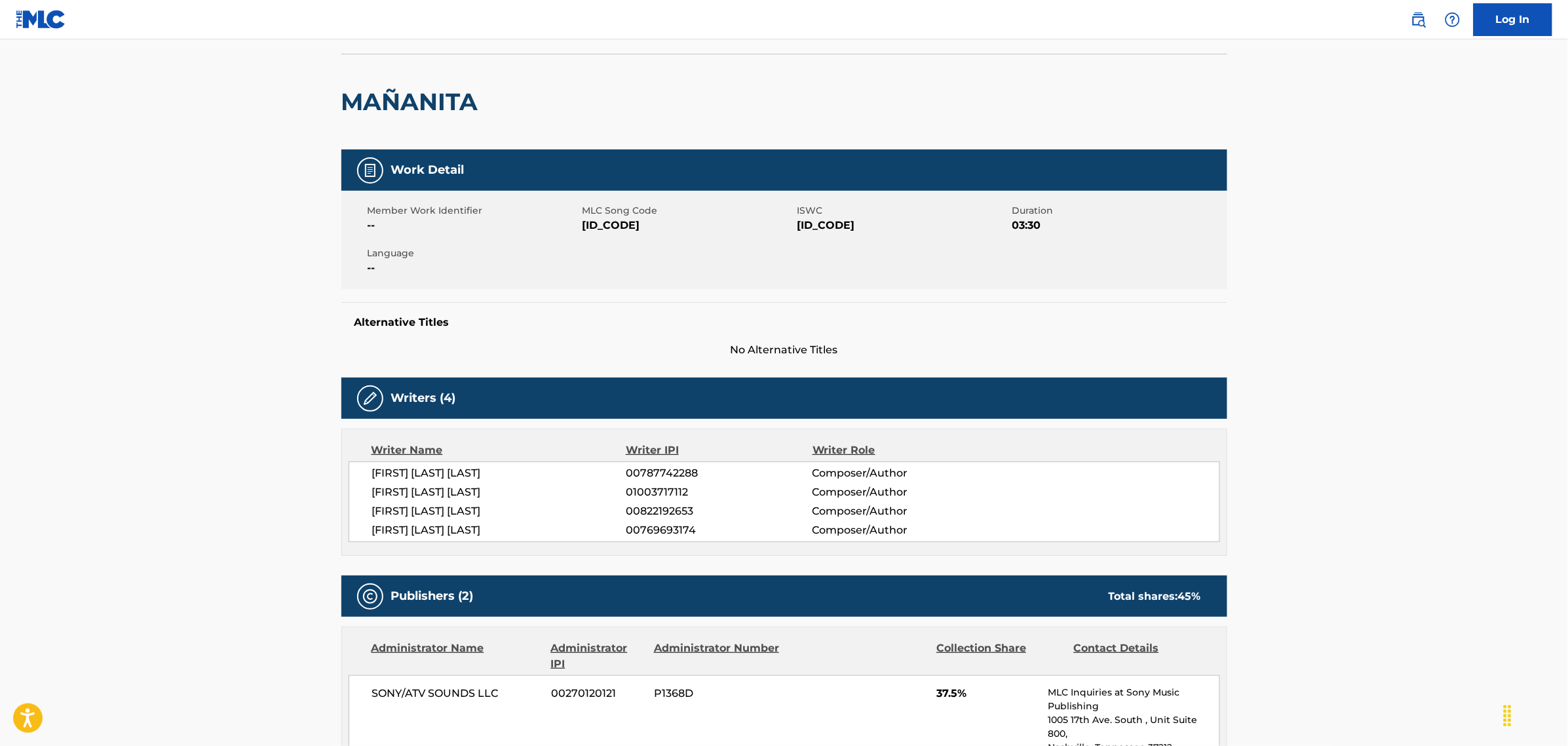 scroll, scrollTop: 82, scrollLeft: 0, axis: vertical 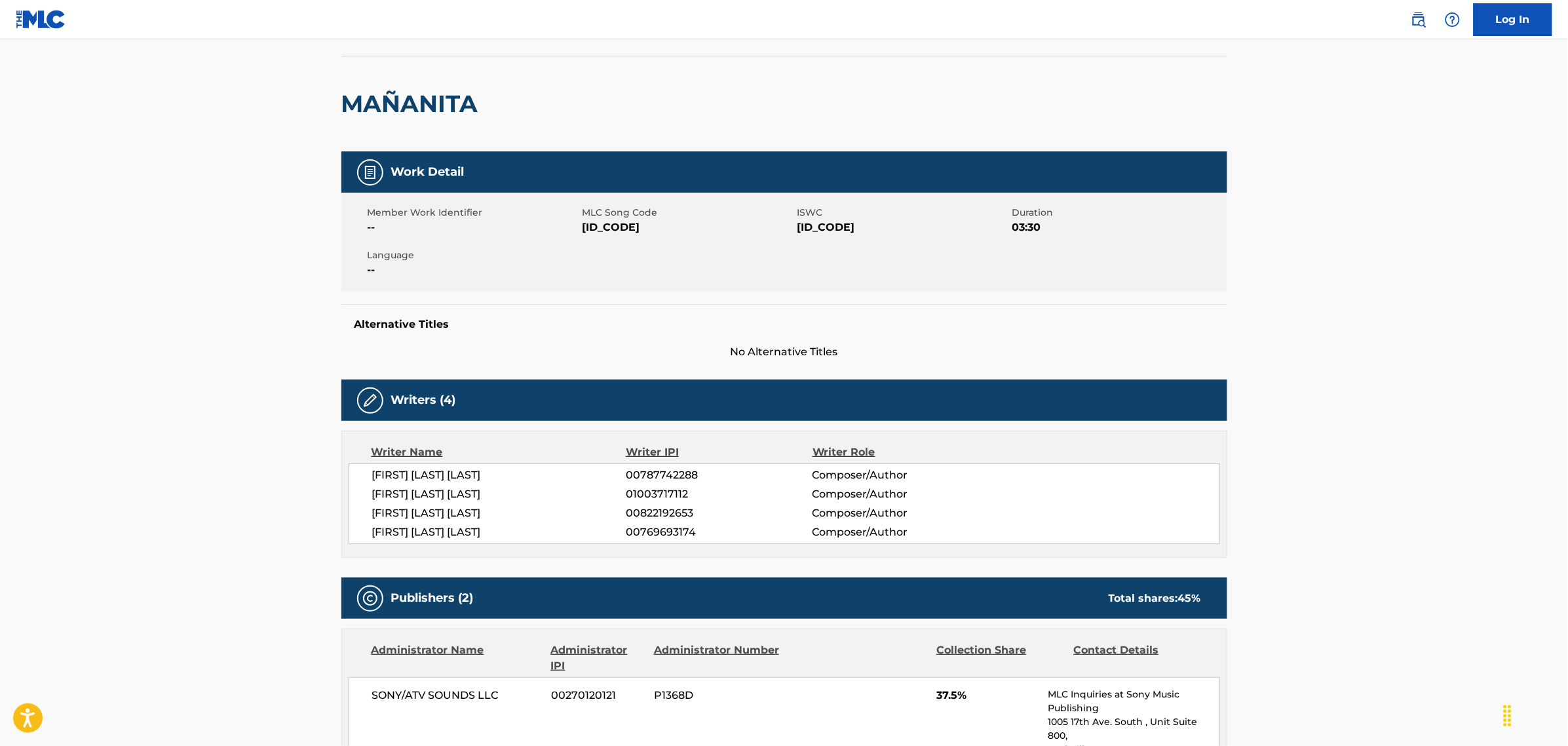 click on "[ID_CODE]" at bounding box center (688, 227) 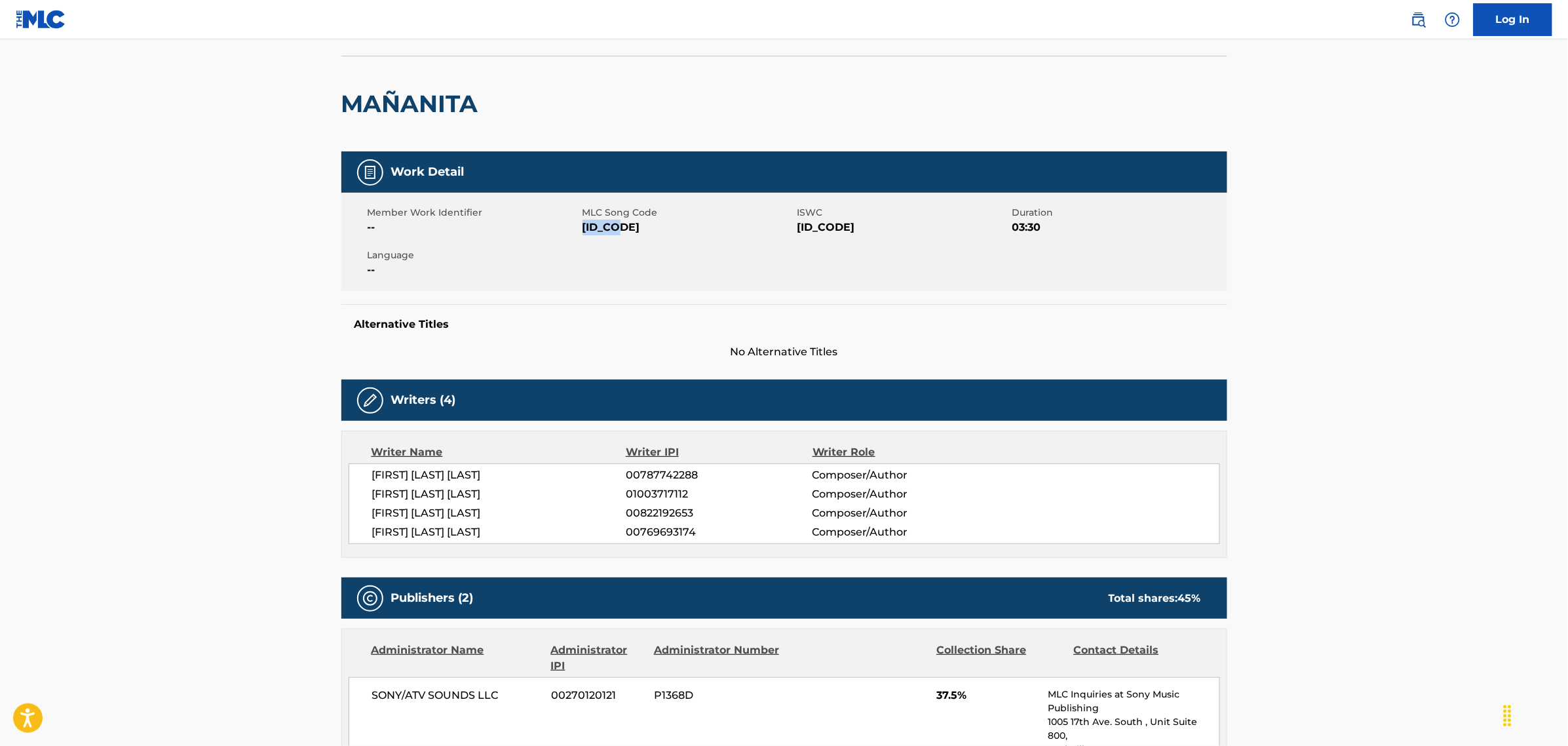 click on "[ID_CODE]" at bounding box center (688, 227) 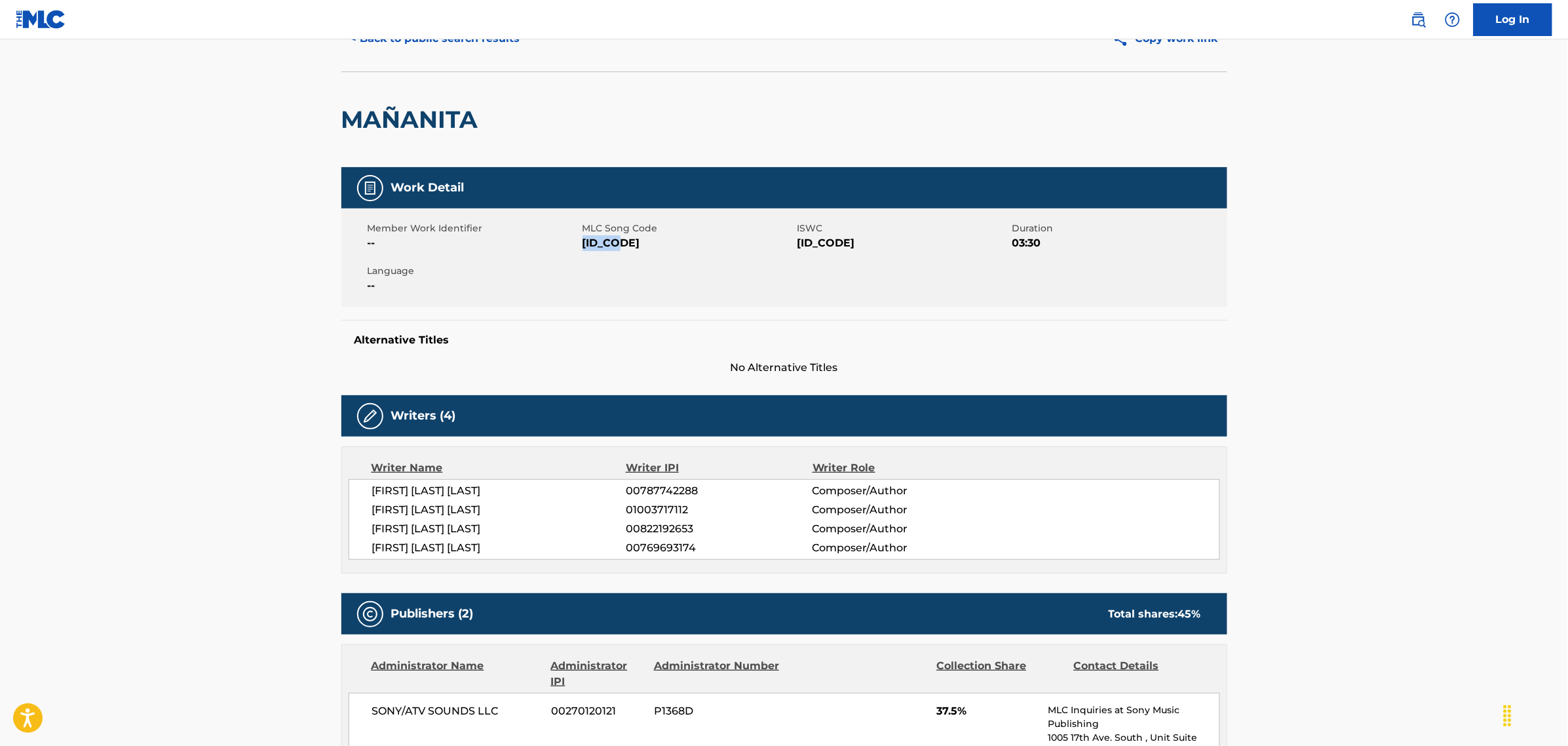 scroll, scrollTop: 61, scrollLeft: 0, axis: vertical 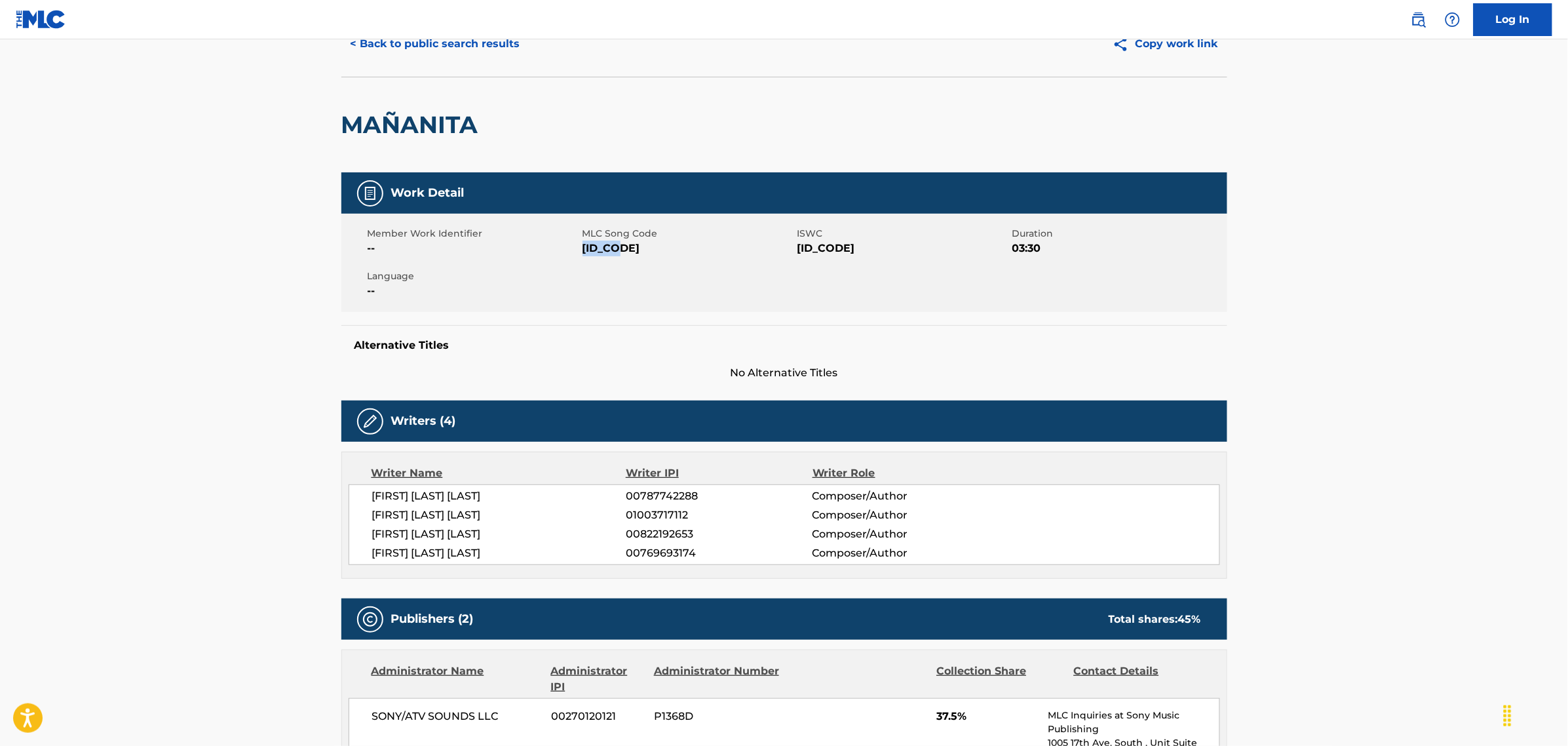 copy on "[ID_CODE]" 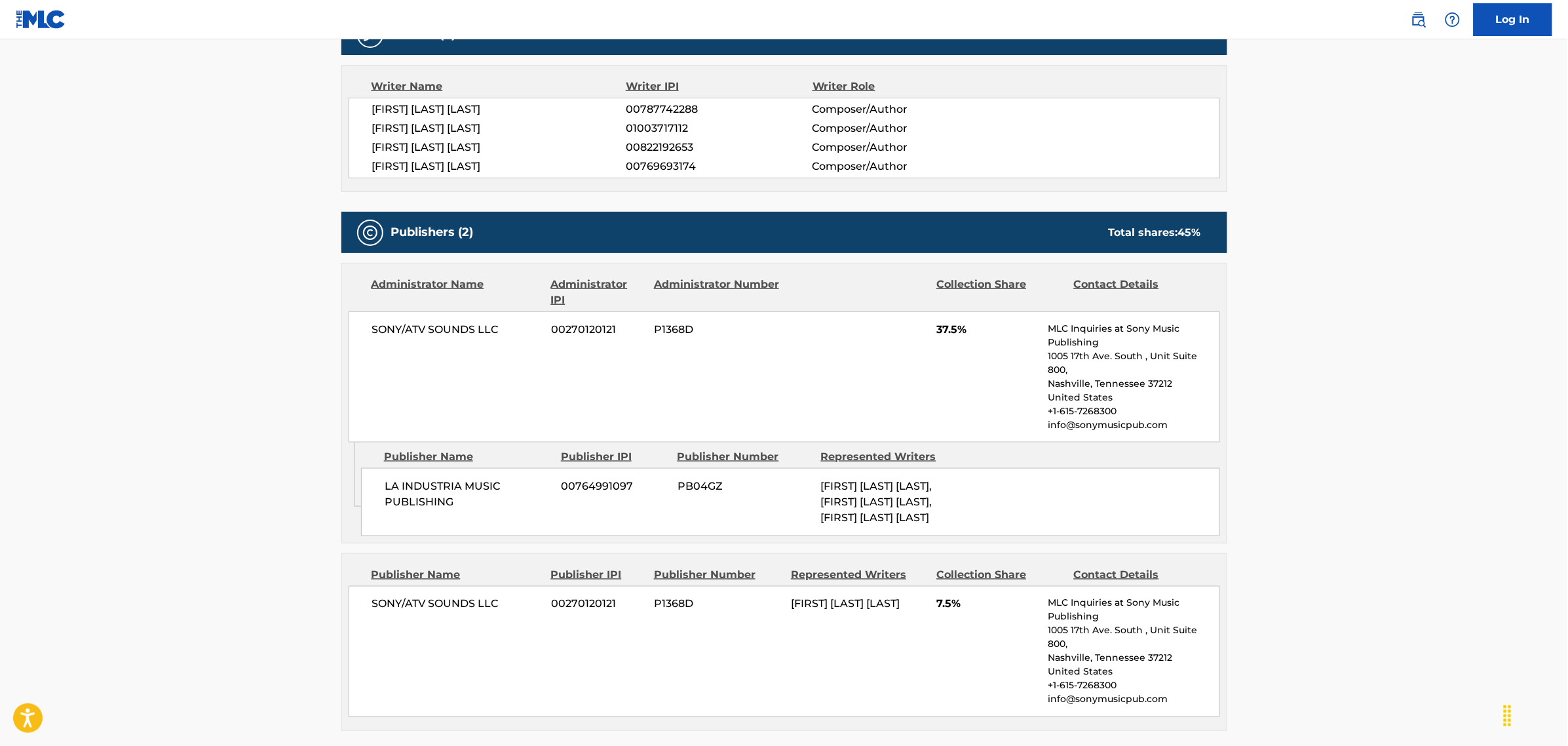 scroll, scrollTop: 471, scrollLeft: 0, axis: vertical 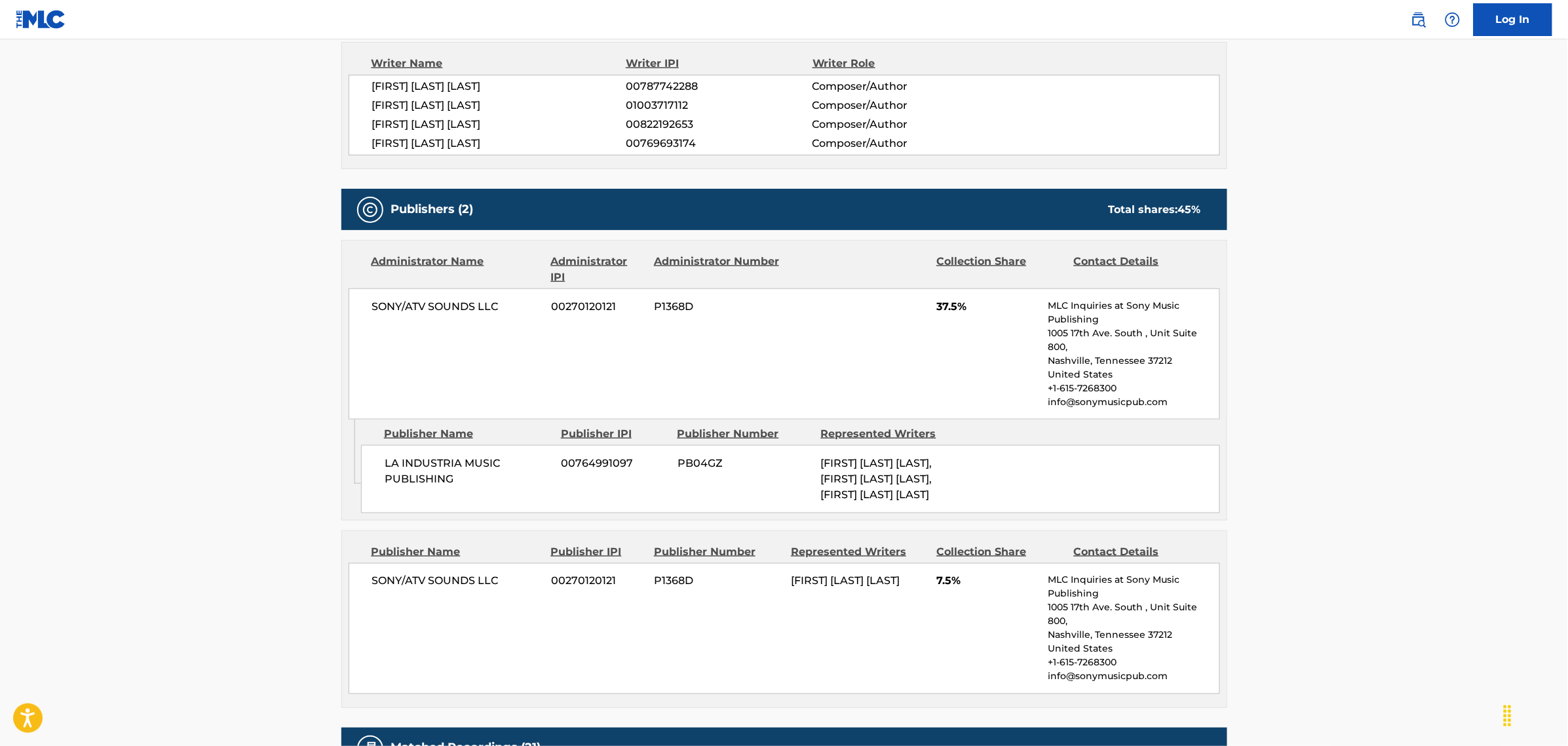 click on "[FIRST] [LAST] [LAST], [FIRST] [LAST] [LAST], [FIRST] [LAST] [LAST]" at bounding box center [877, 479] 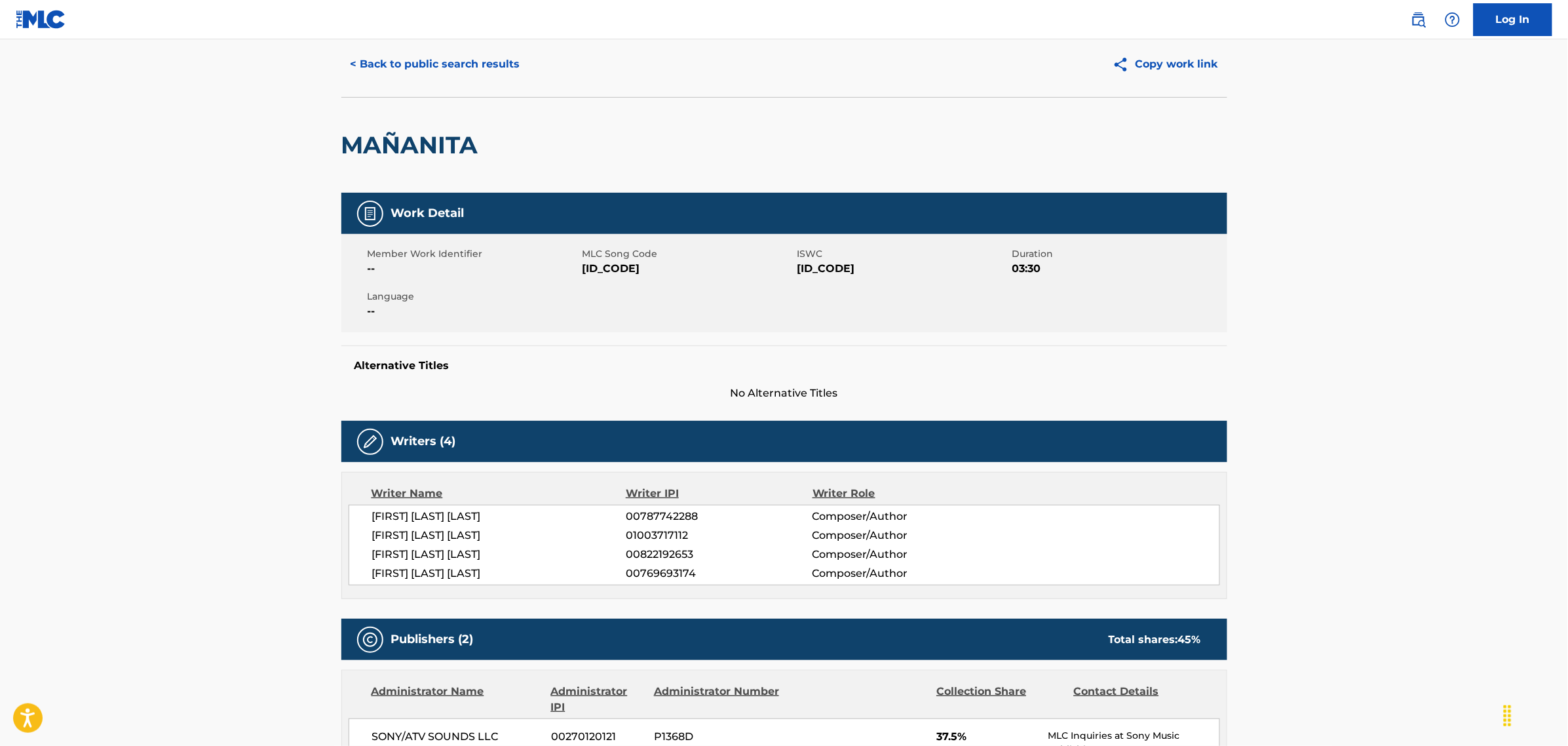 scroll, scrollTop: 0, scrollLeft: 0, axis: both 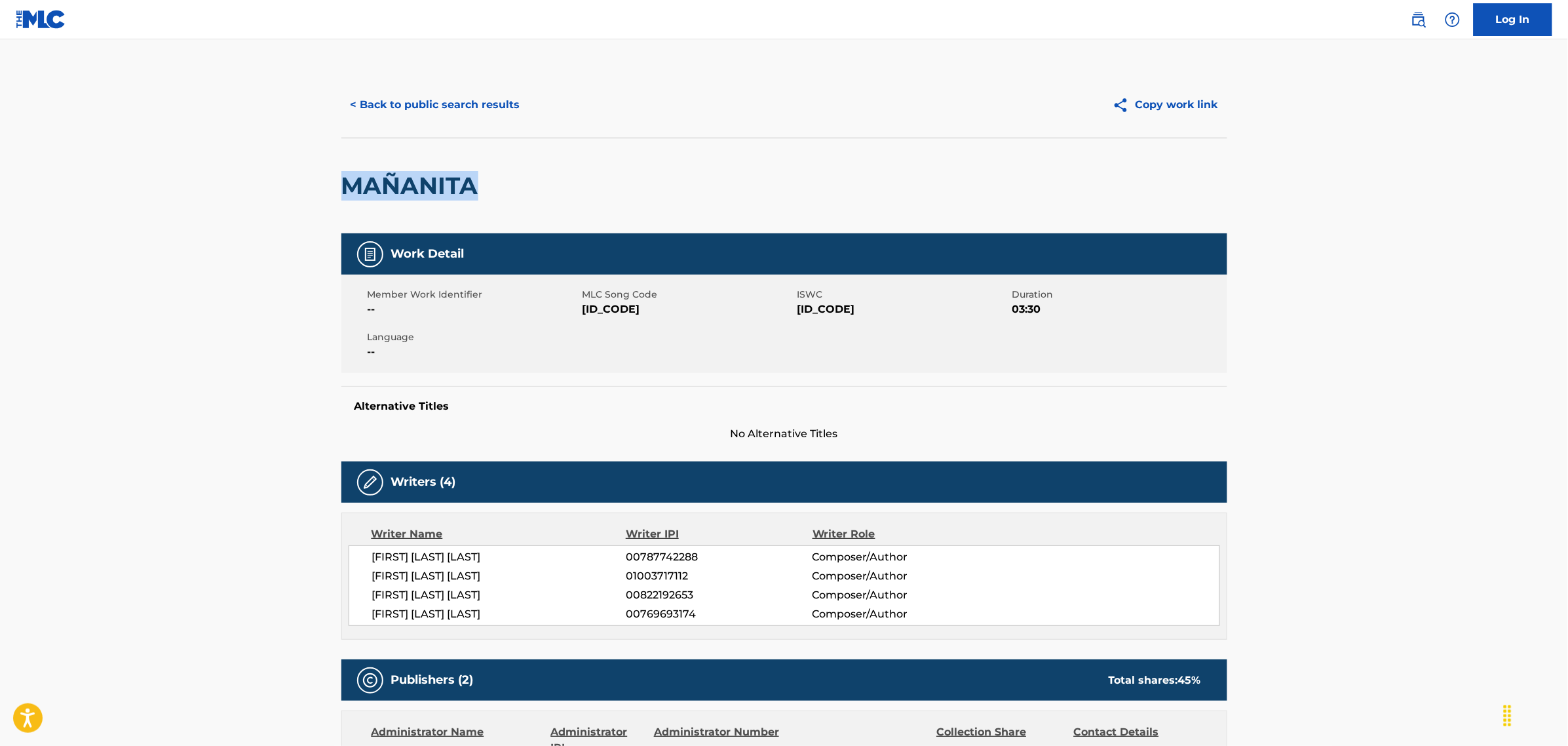 drag, startPoint x: 475, startPoint y: 187, endPoint x: 347, endPoint y: 181, distance: 128.14055 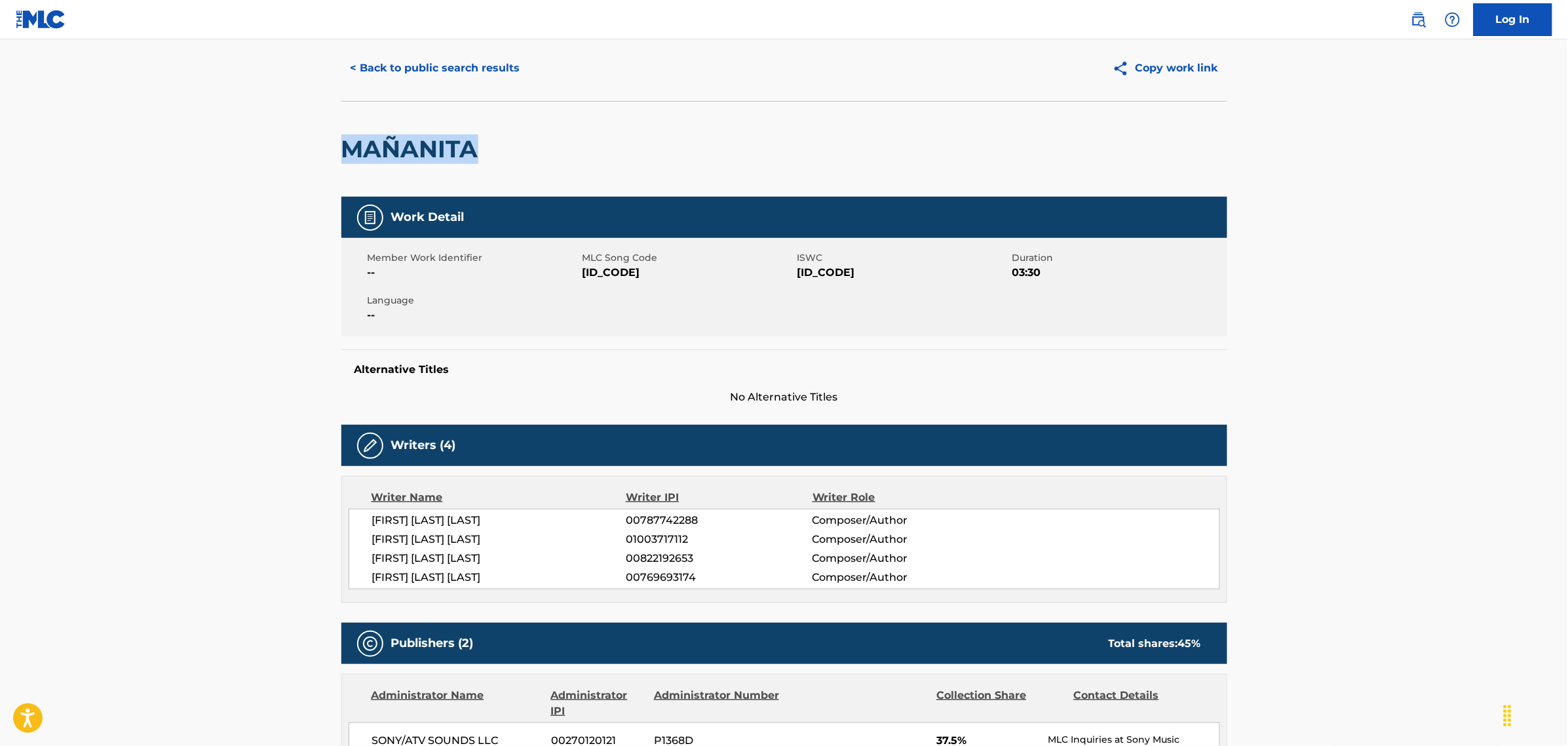 scroll, scrollTop: 41, scrollLeft: 0, axis: vertical 